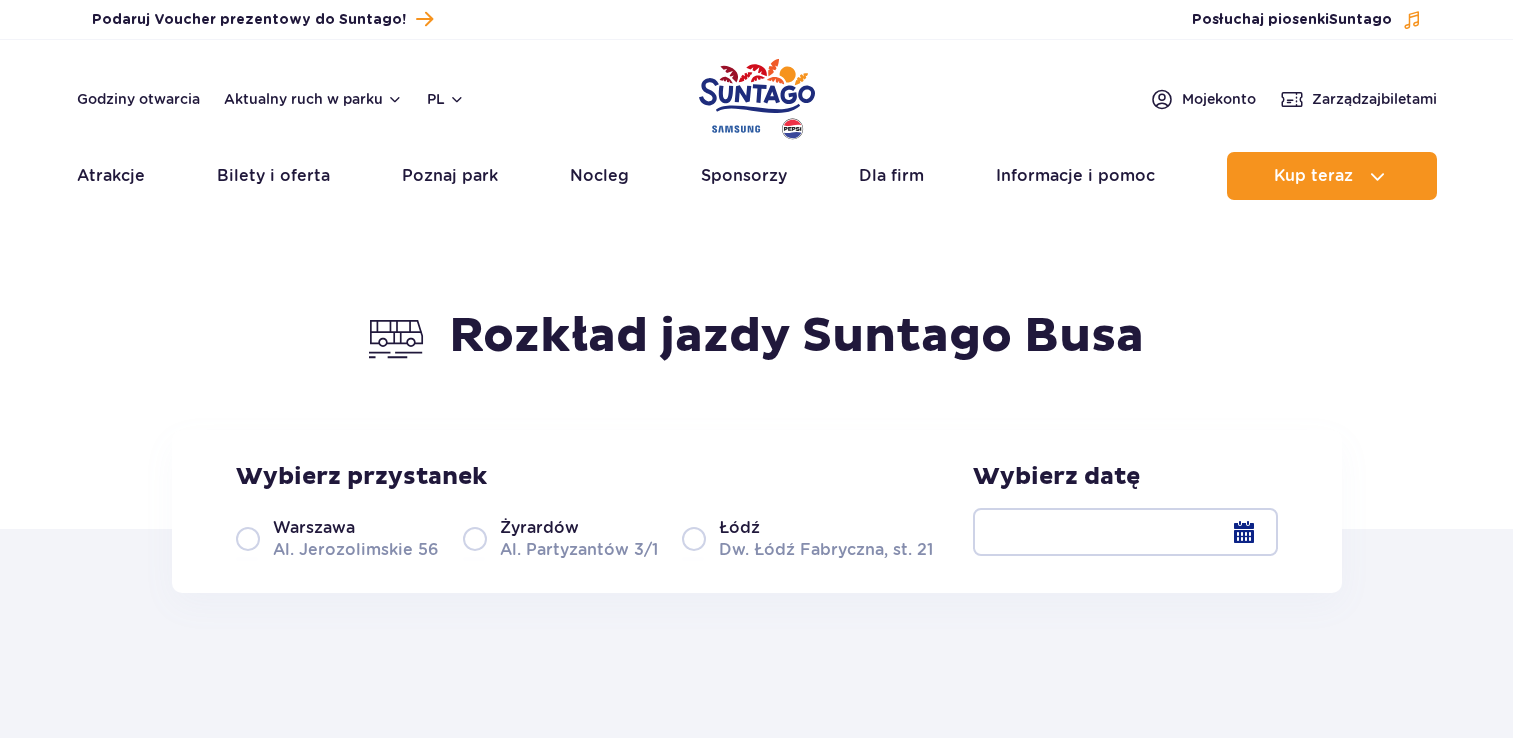 scroll, scrollTop: 0, scrollLeft: 0, axis: both 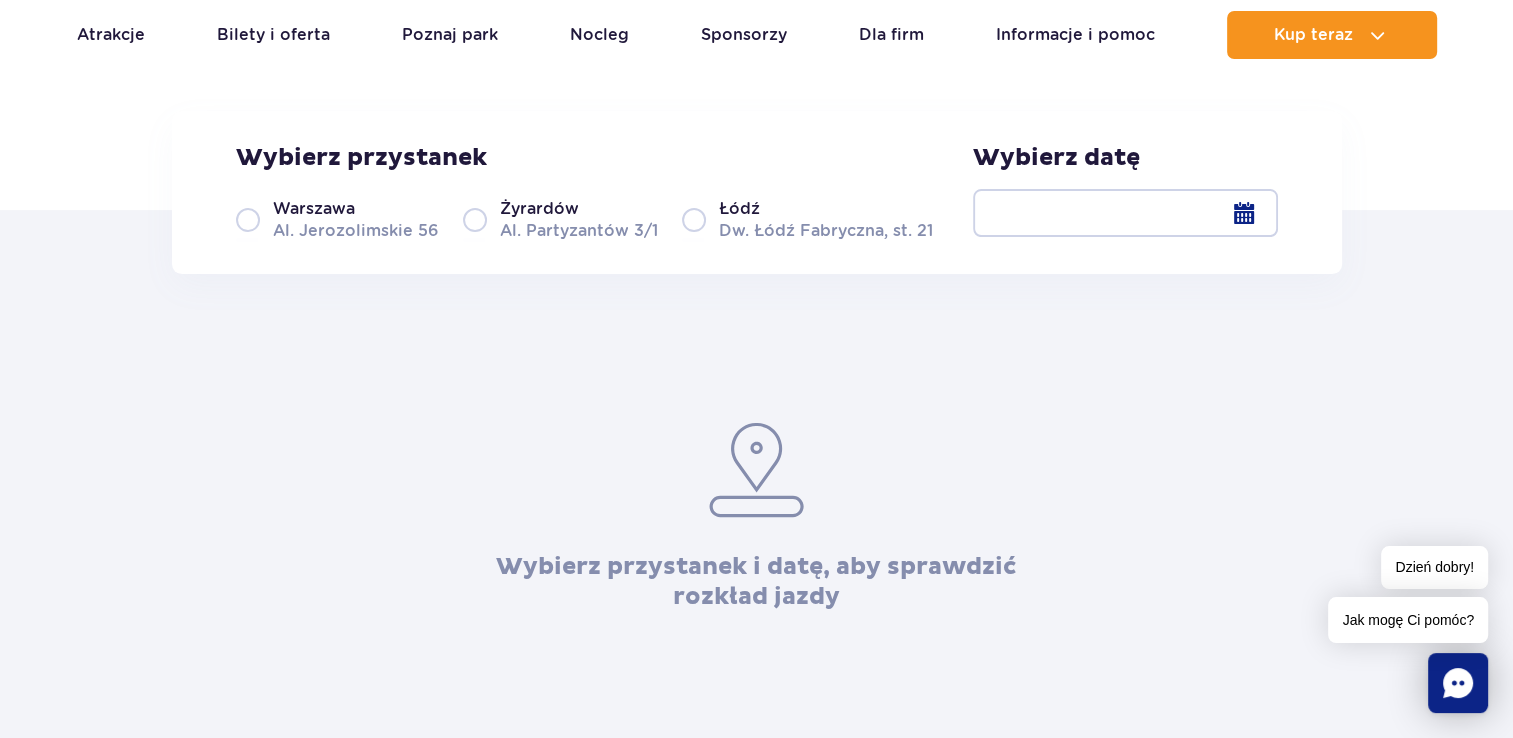 click on "[CITY] [STREET] [NUMBER]" at bounding box center (337, 219) 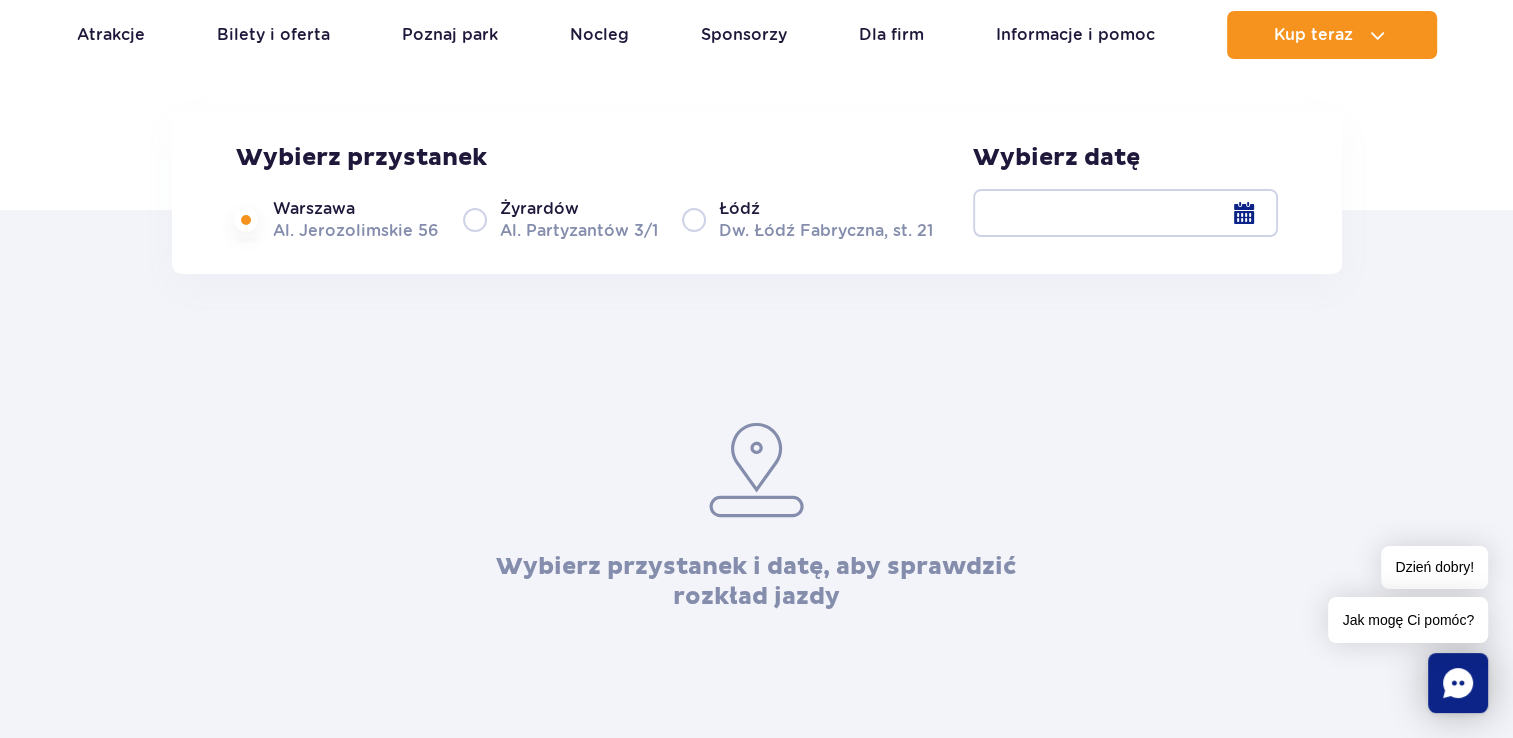 click at bounding box center (1125, 213) 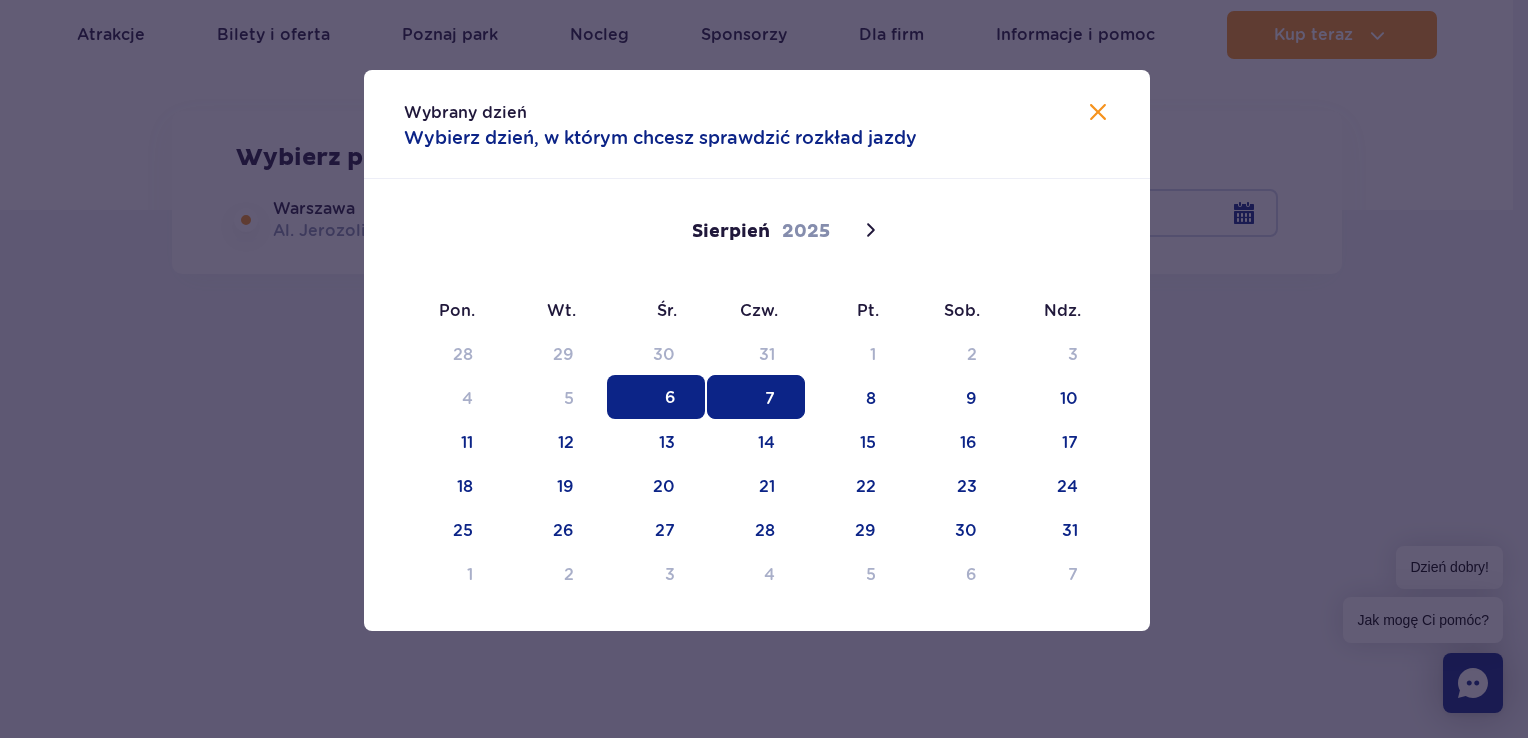 click on "7" at bounding box center [756, 397] 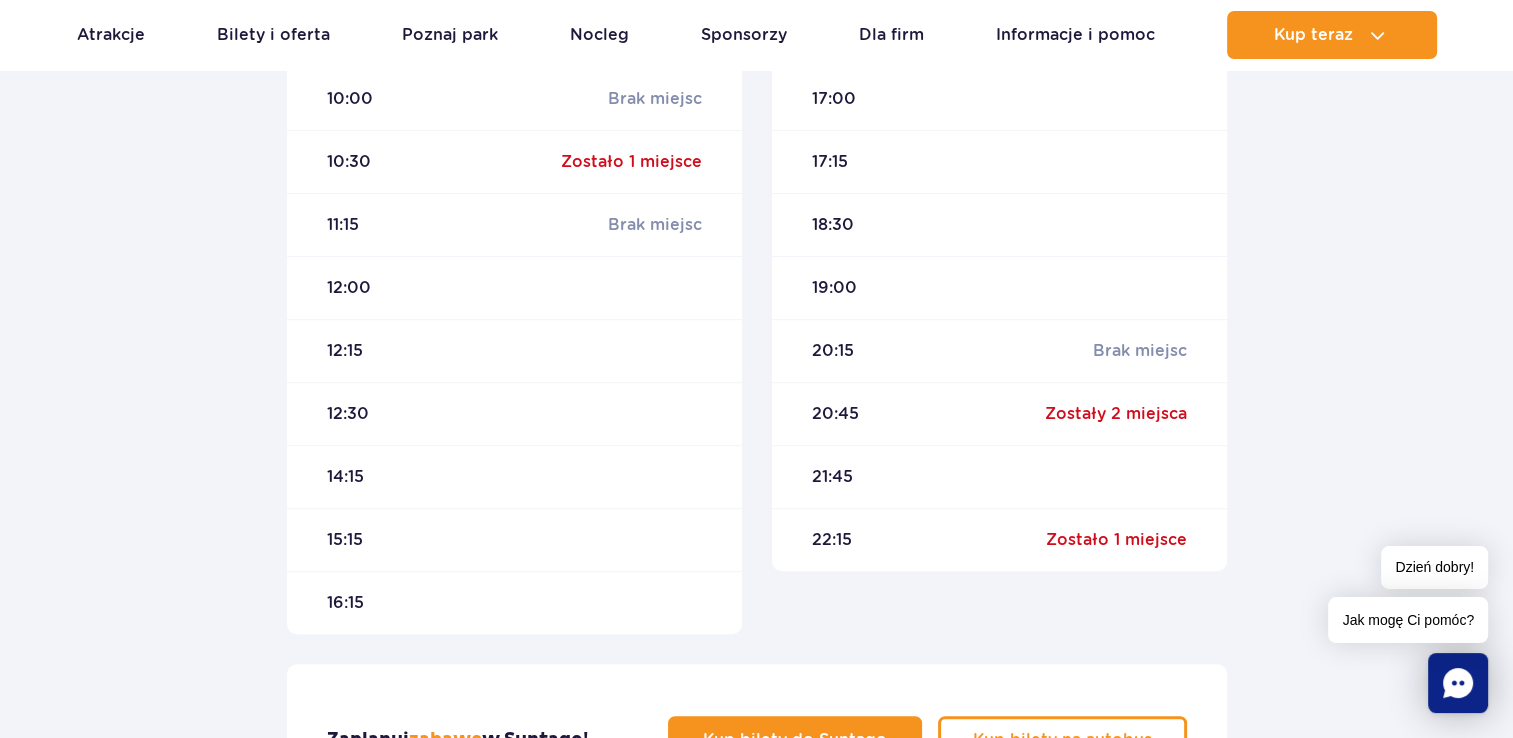scroll, scrollTop: 912, scrollLeft: 0, axis: vertical 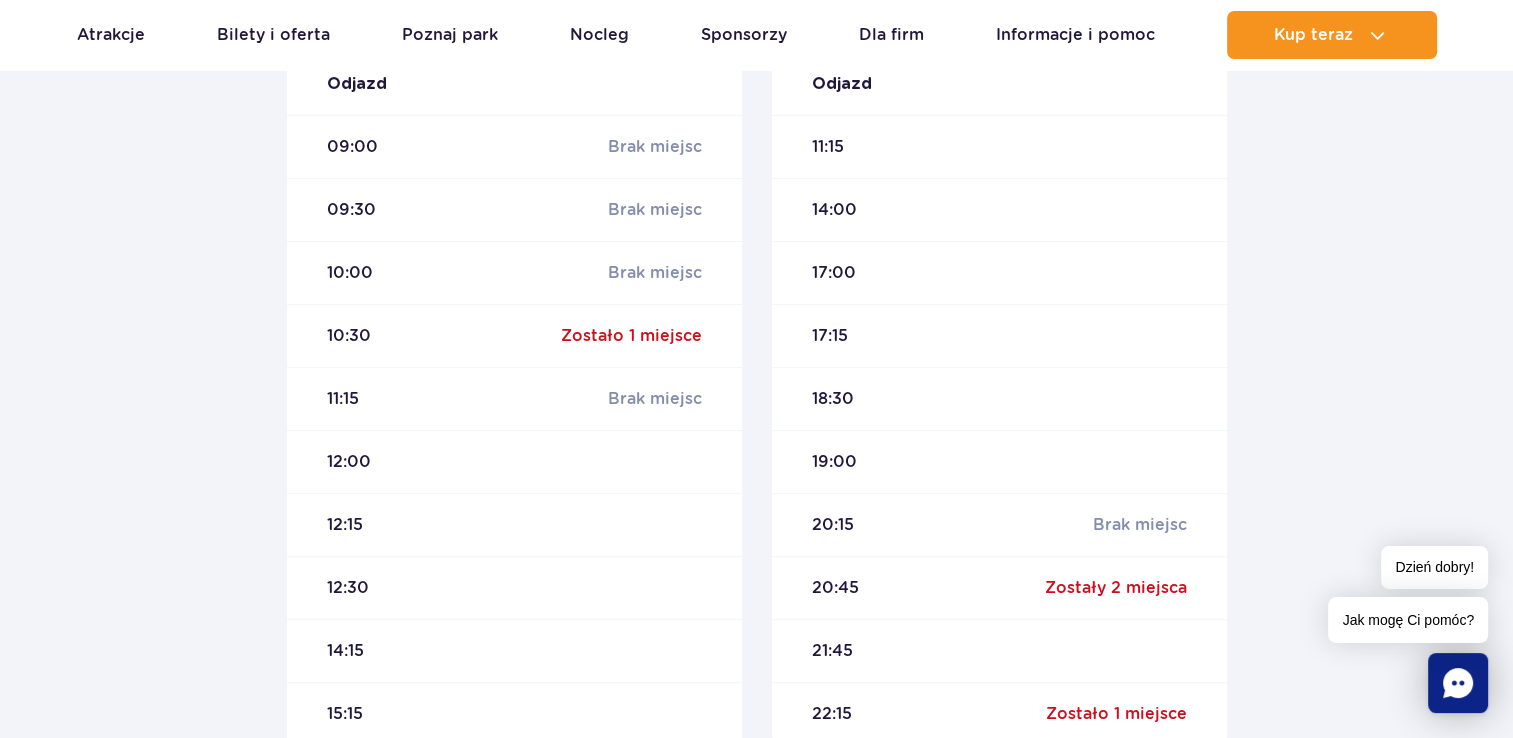 click on "Jak mogę Ci pomóc?" at bounding box center [1408, 620] 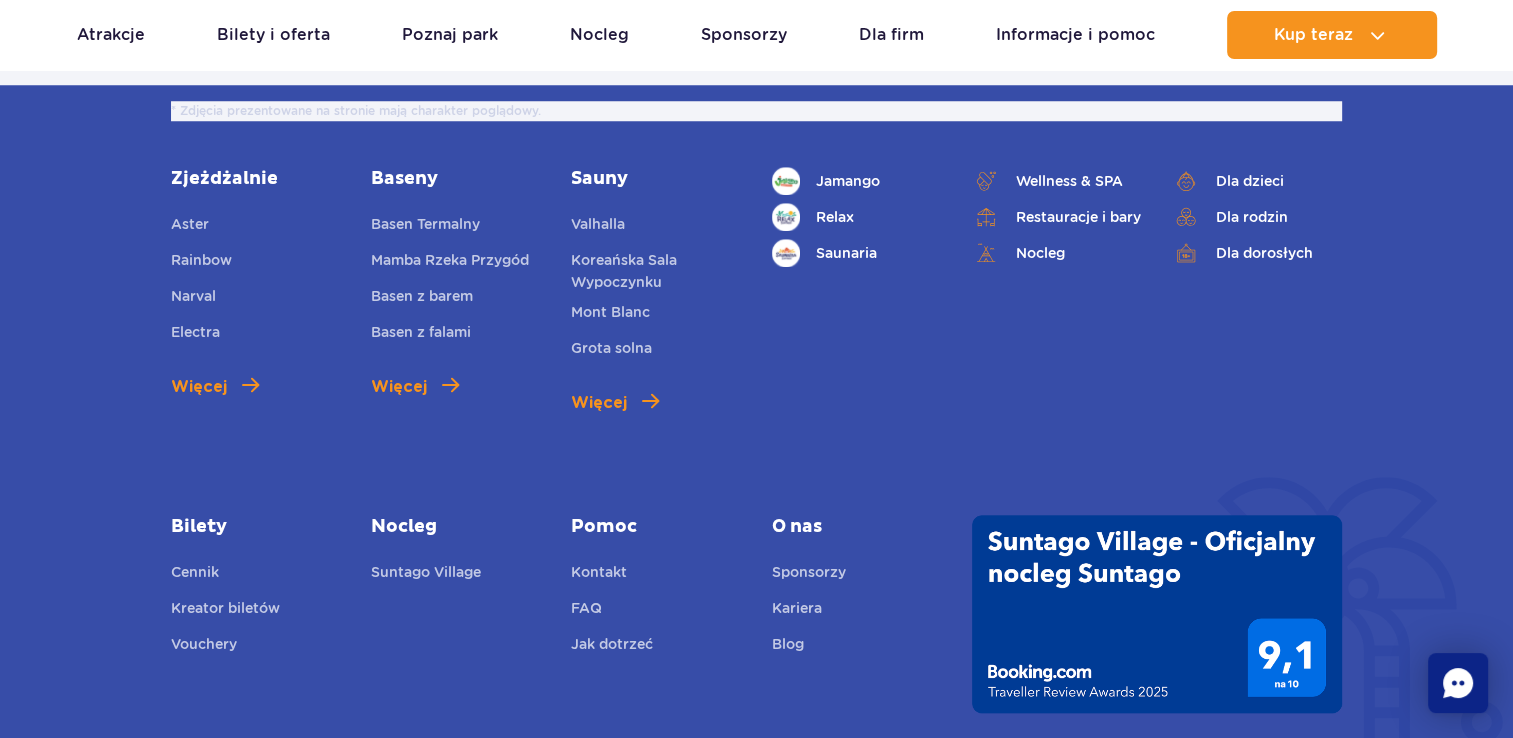 scroll, scrollTop: 1792, scrollLeft: 0, axis: vertical 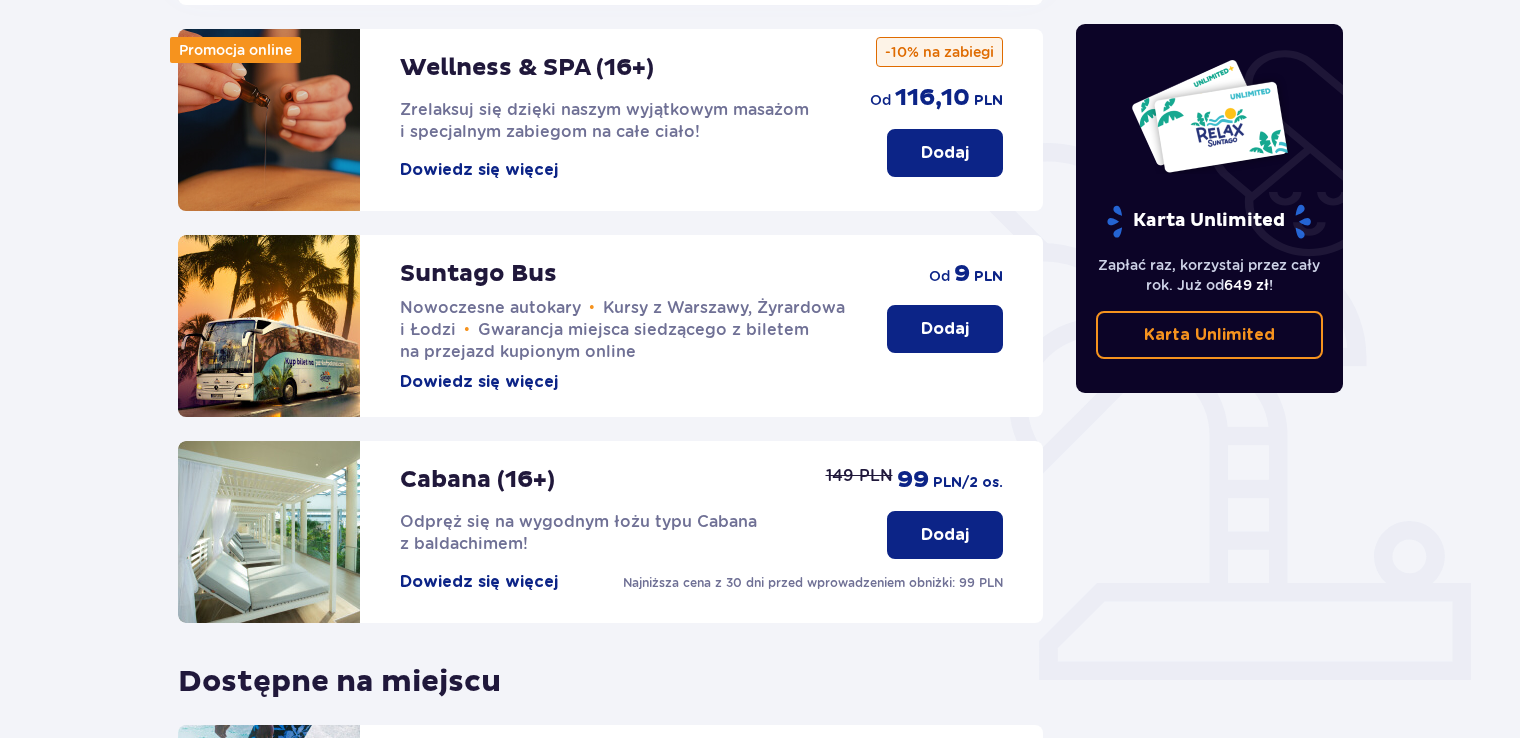 click on "Dodaj" at bounding box center [945, 329] 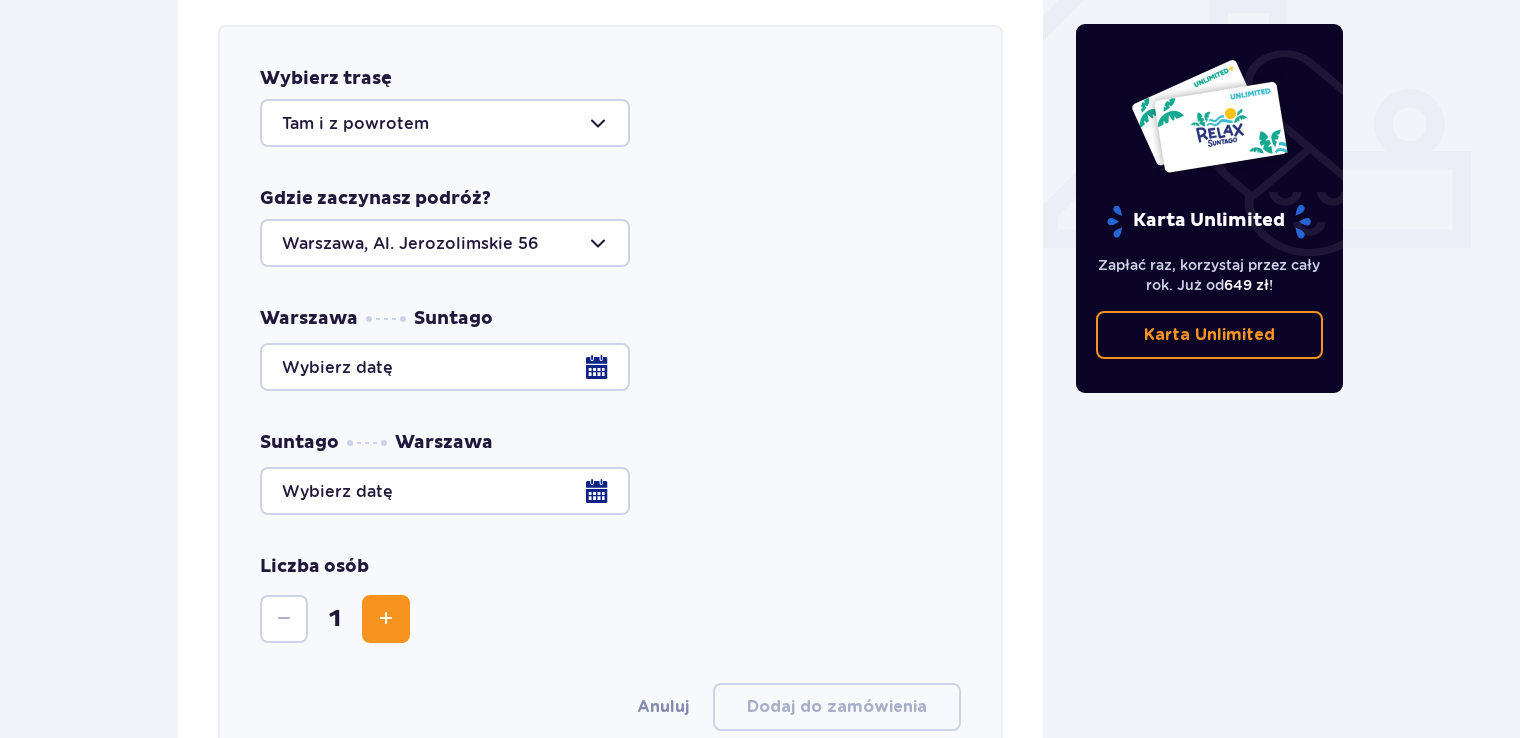 scroll, scrollTop: 786, scrollLeft: 0, axis: vertical 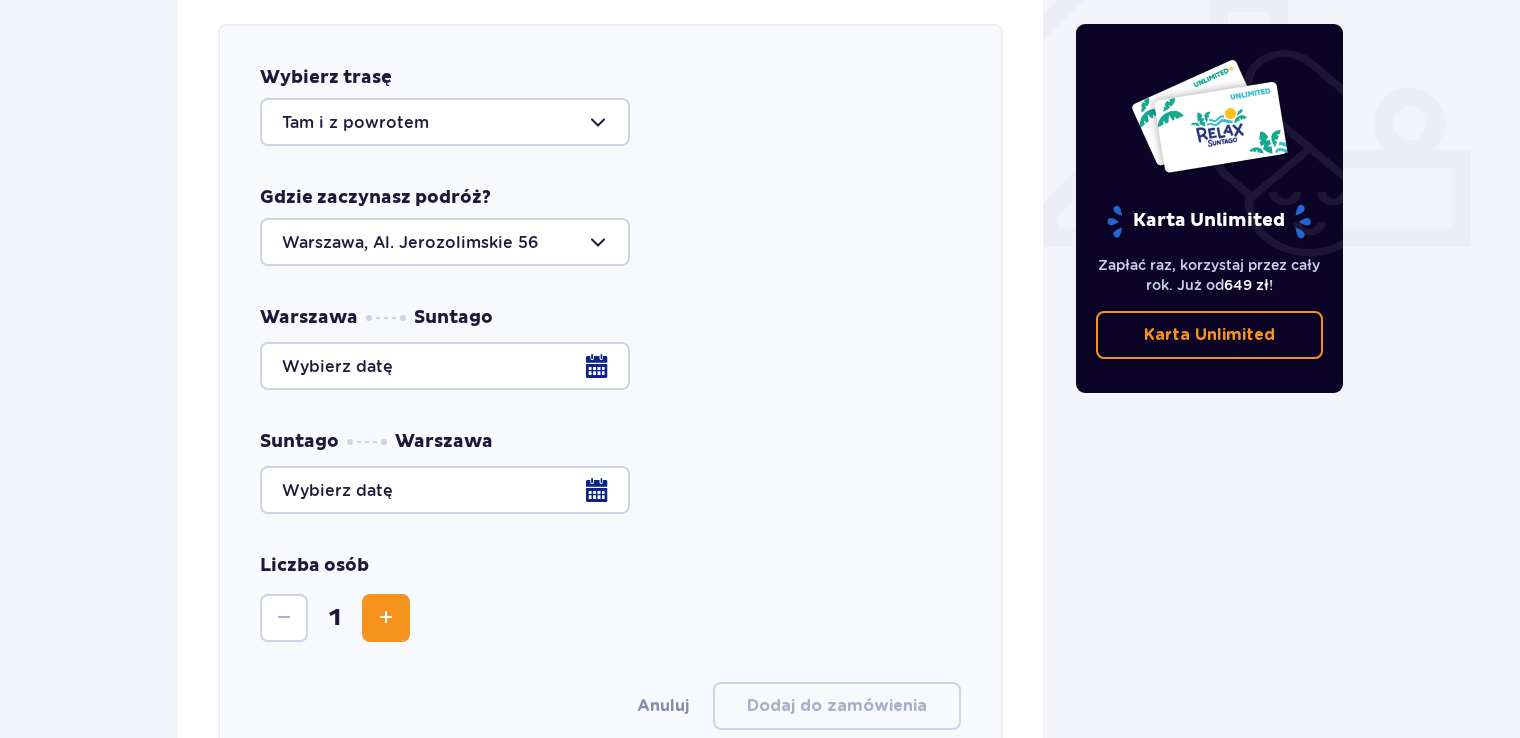 click at bounding box center [610, 366] 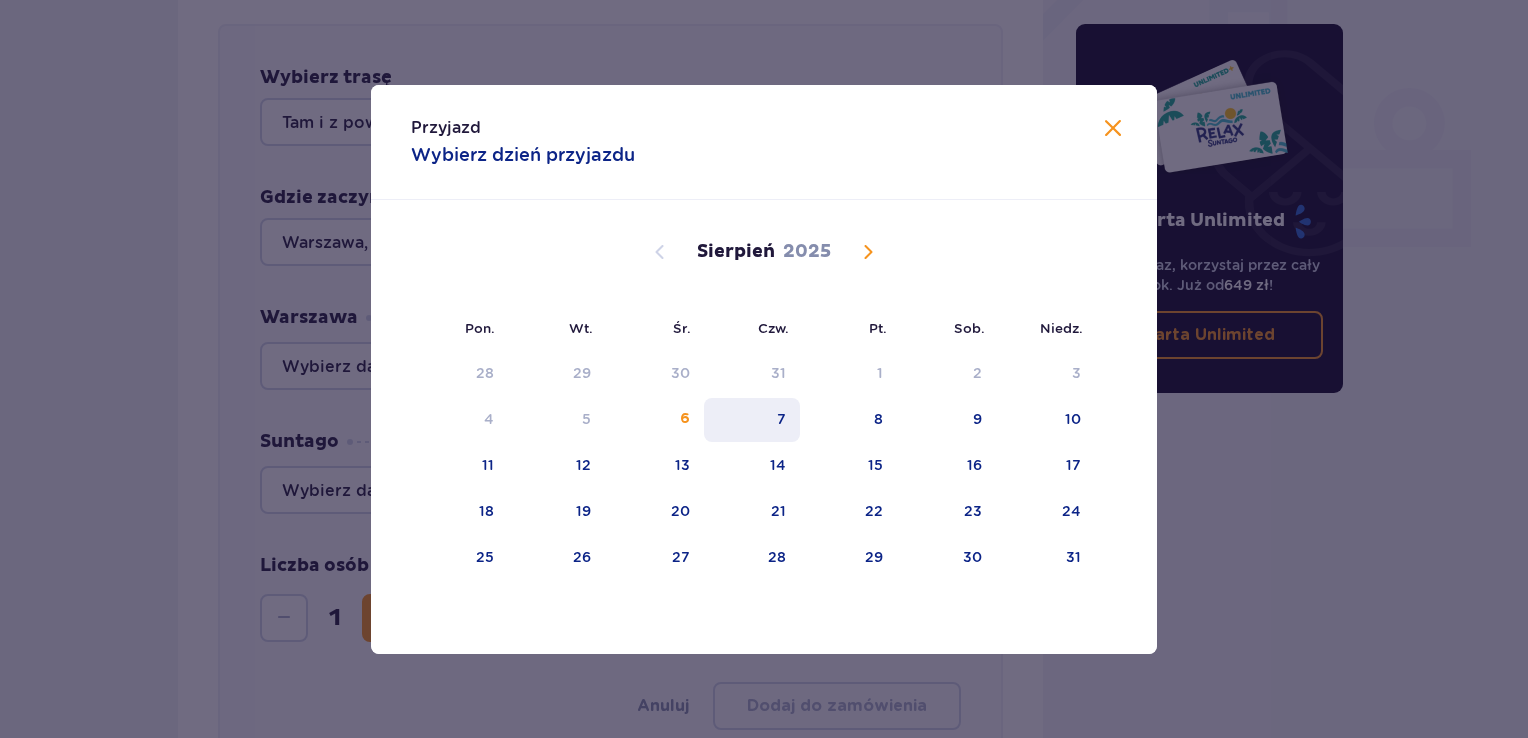 click on "7" at bounding box center [752, 420] 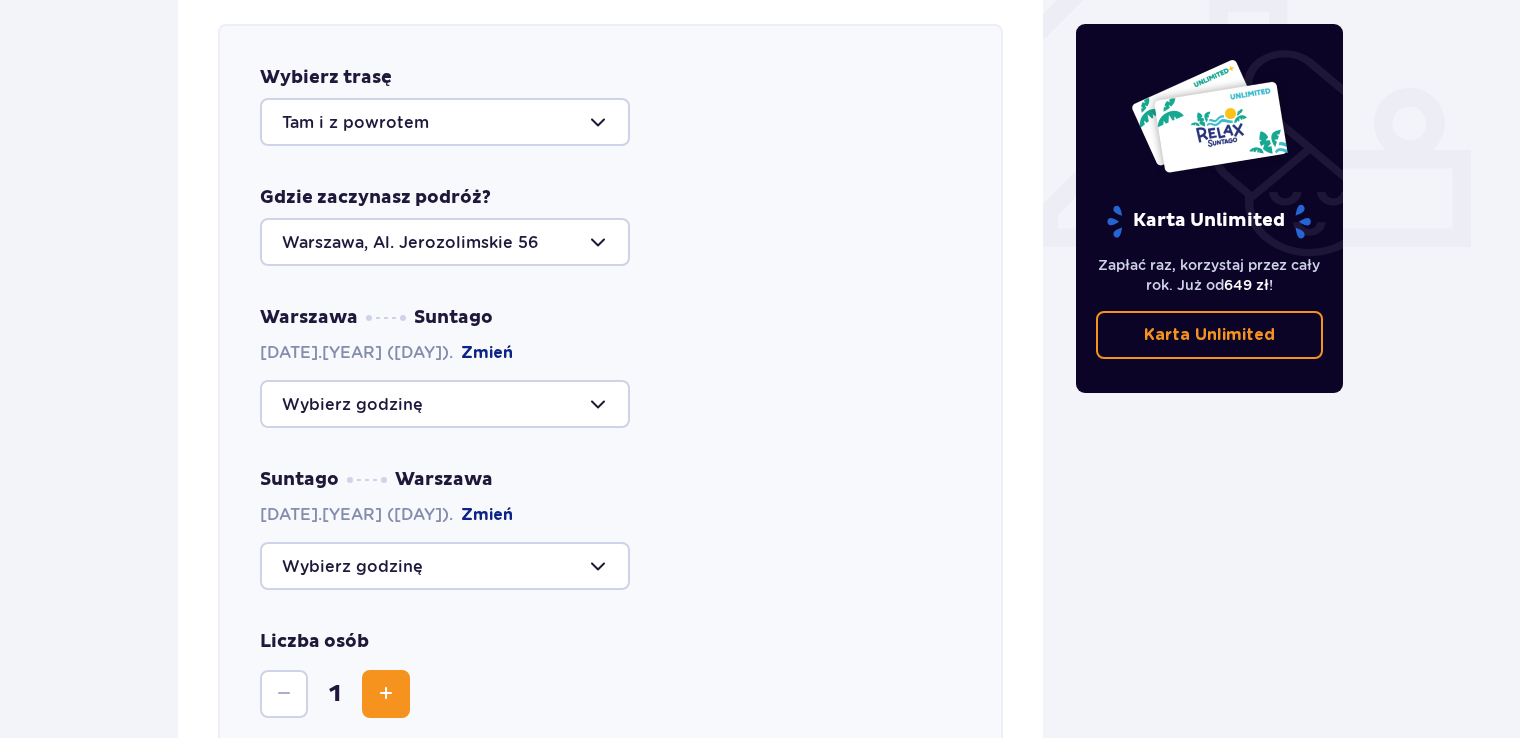 click at bounding box center [445, 404] 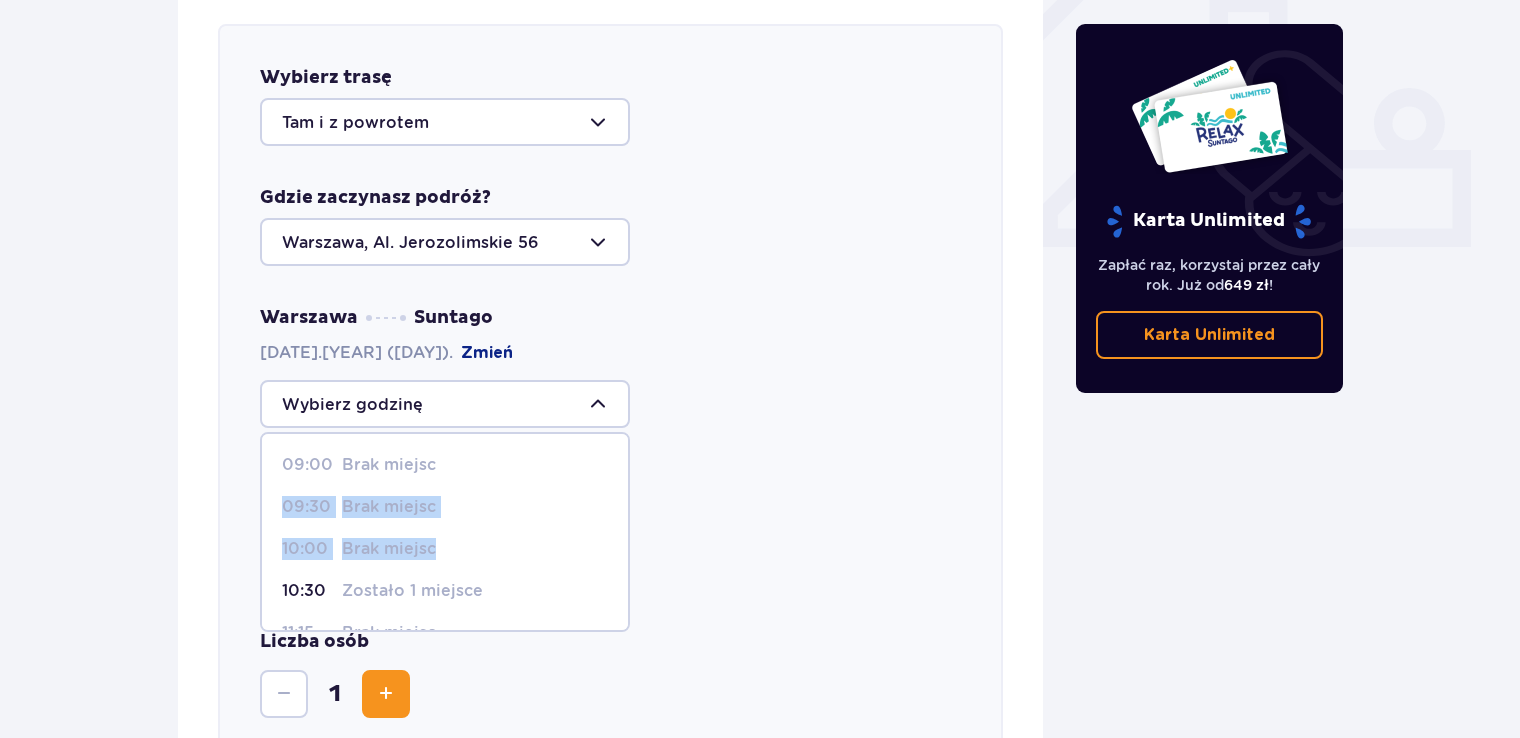 drag, startPoint x: 627, startPoint y: 467, endPoint x: 626, endPoint y: 531, distance: 64.00781 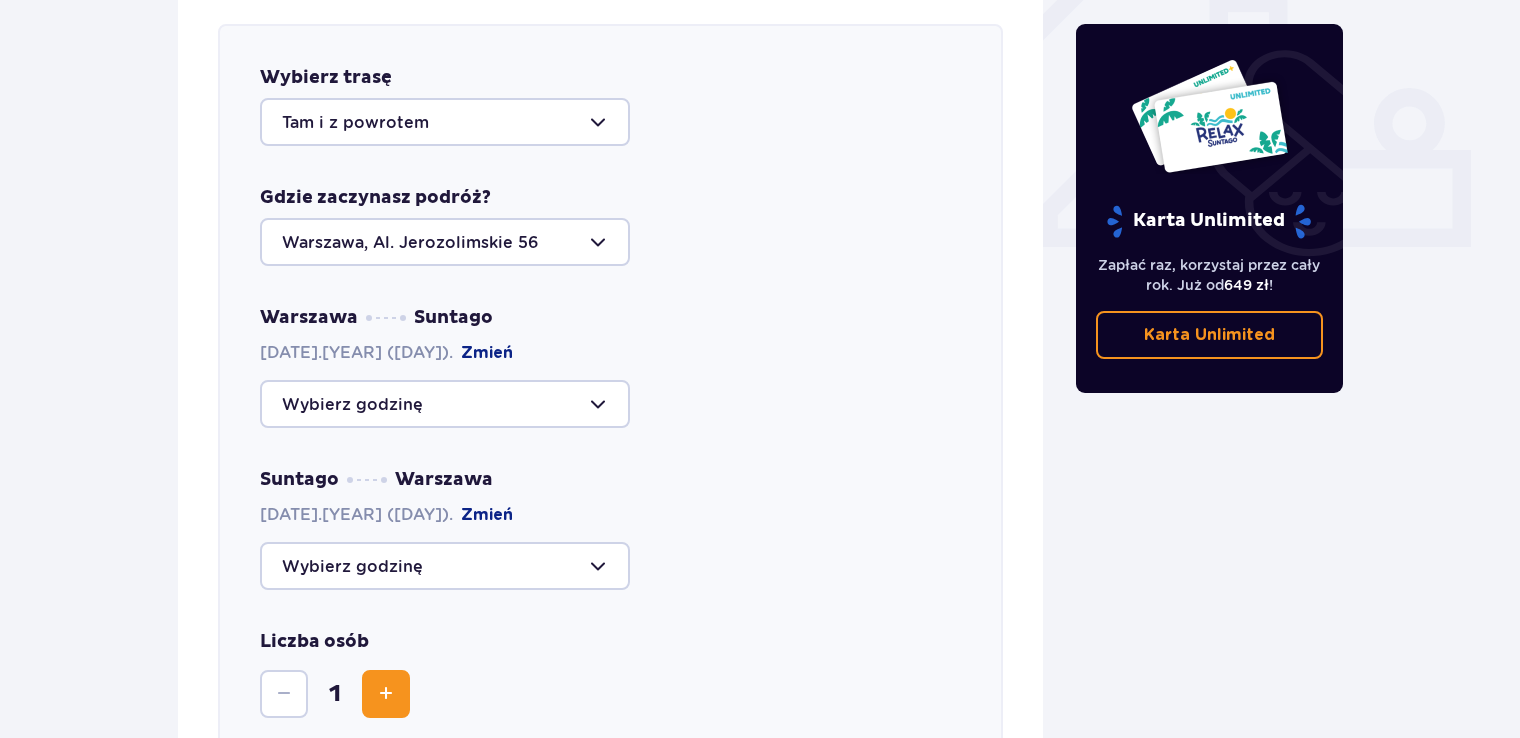 drag, startPoint x: 626, startPoint y: 531, endPoint x: 798, endPoint y: 567, distance: 175.72707 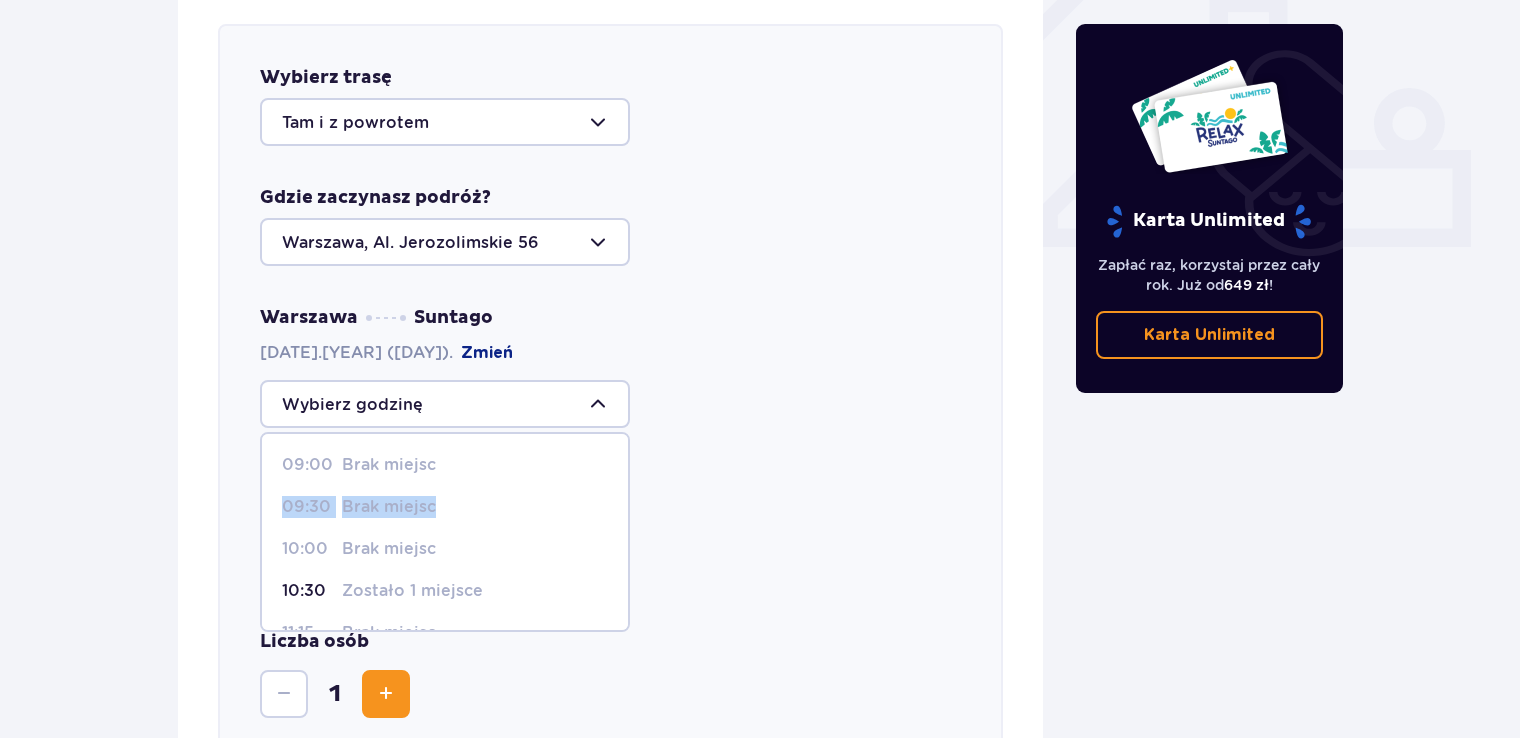 drag, startPoint x: 627, startPoint y: 458, endPoint x: 622, endPoint y: 522, distance: 64.195015 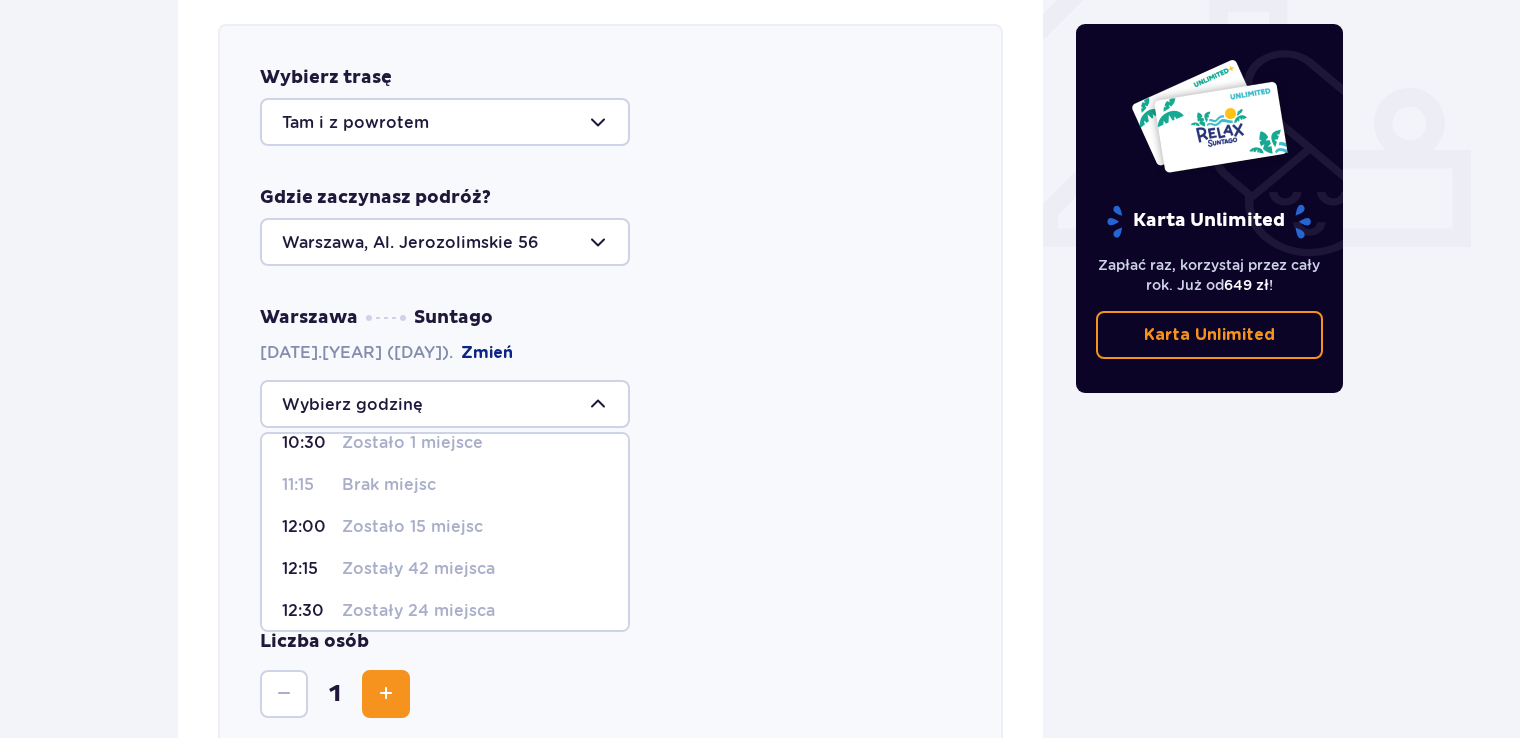 scroll, scrollTop: 156, scrollLeft: 0, axis: vertical 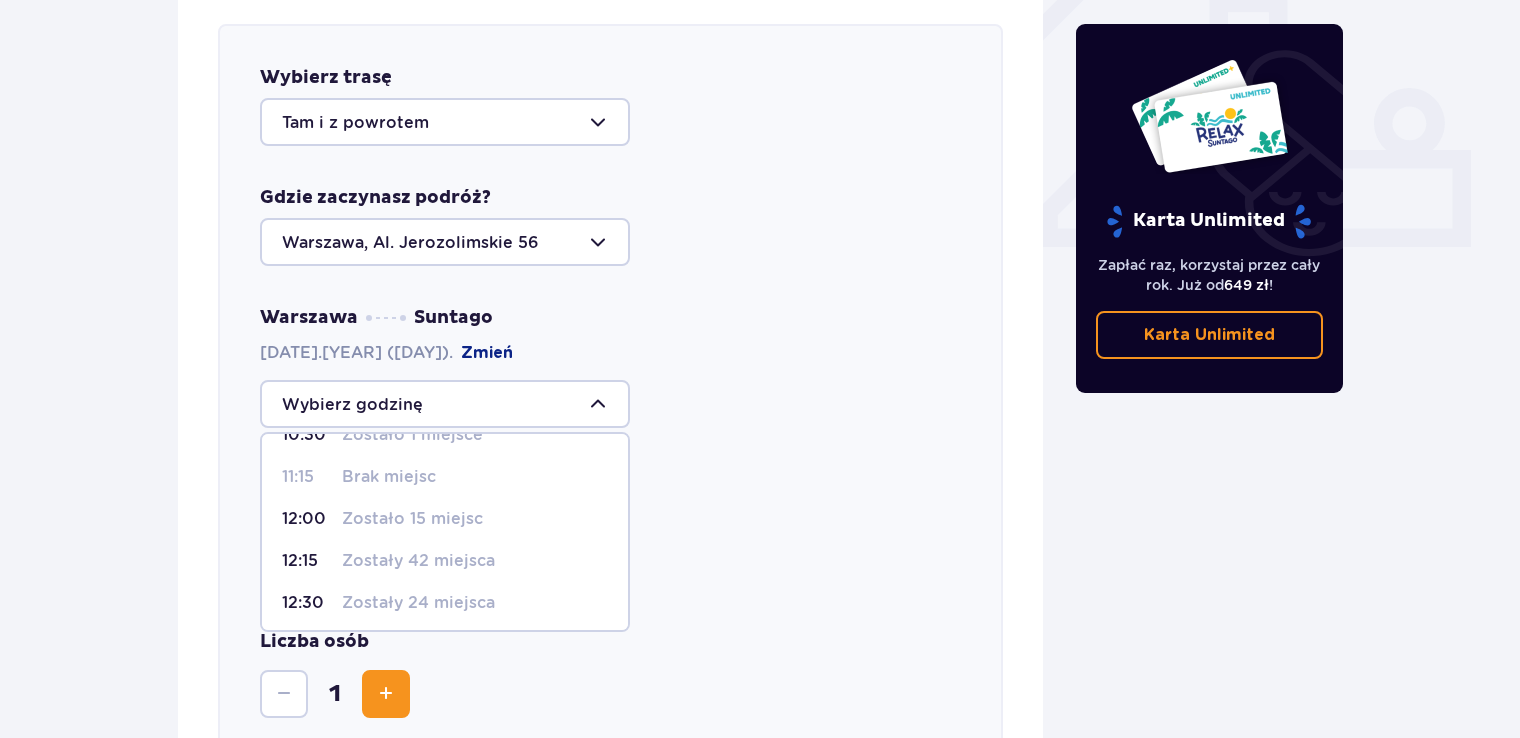 click on "Zostały 42 miejsca" at bounding box center [418, 561] 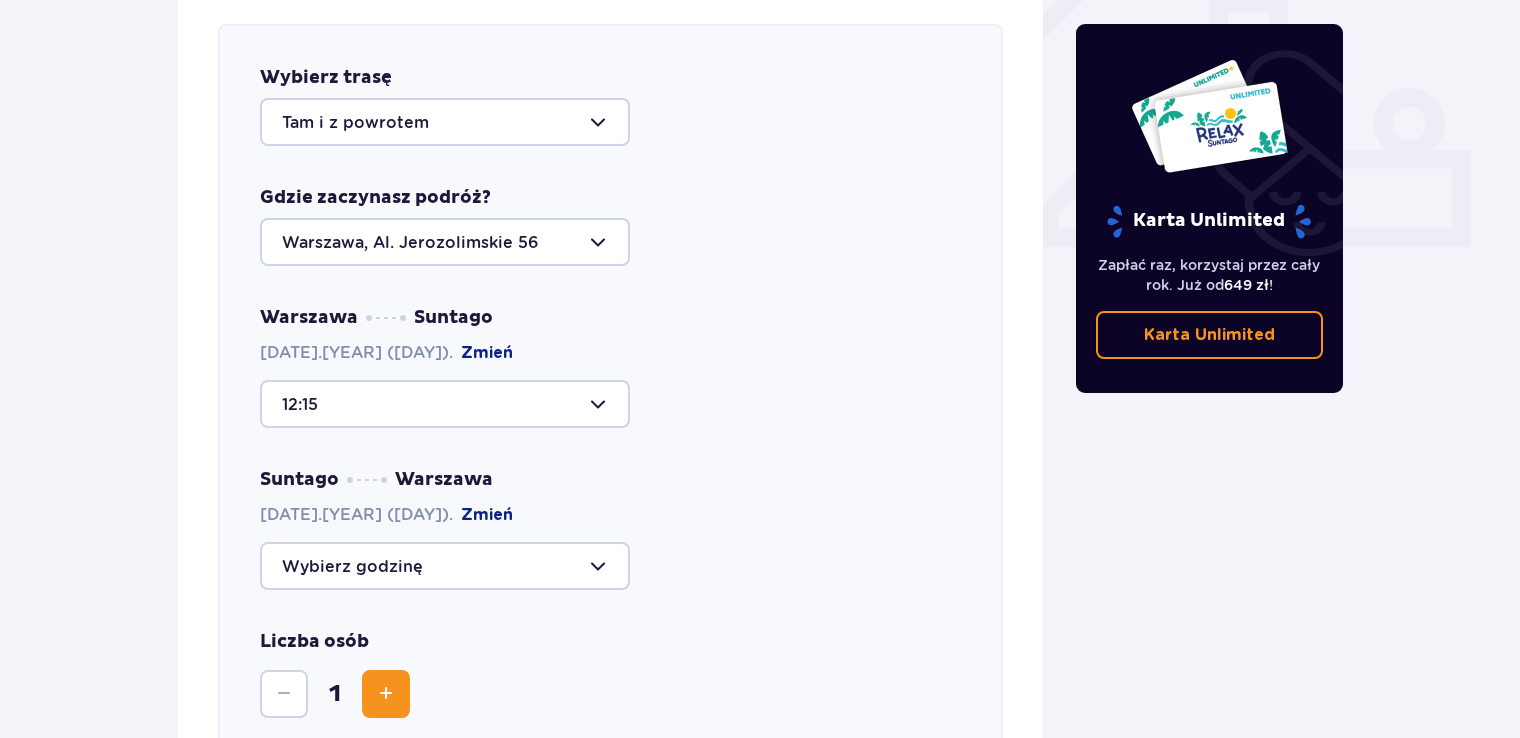 click at bounding box center [445, 566] 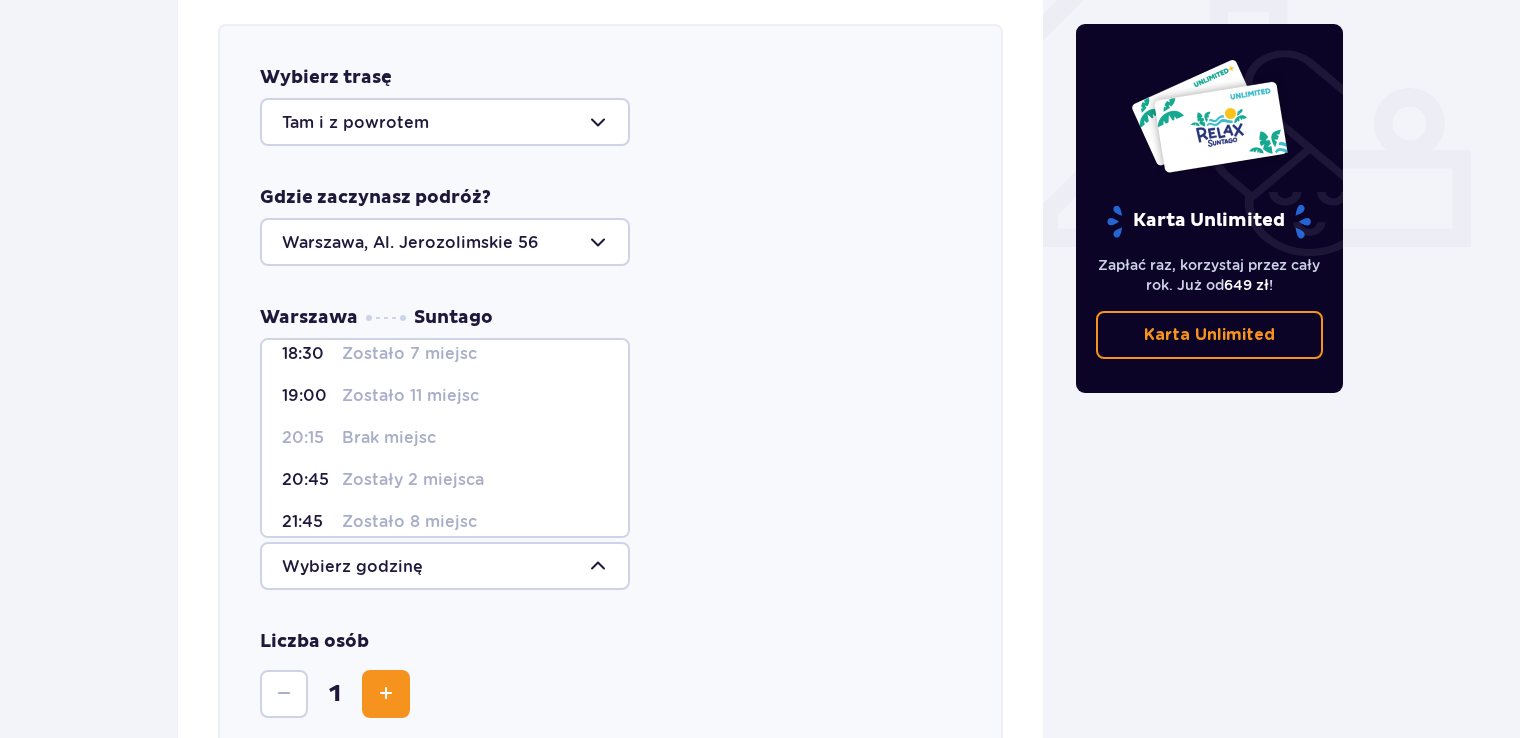 scroll, scrollTop: 155, scrollLeft: 0, axis: vertical 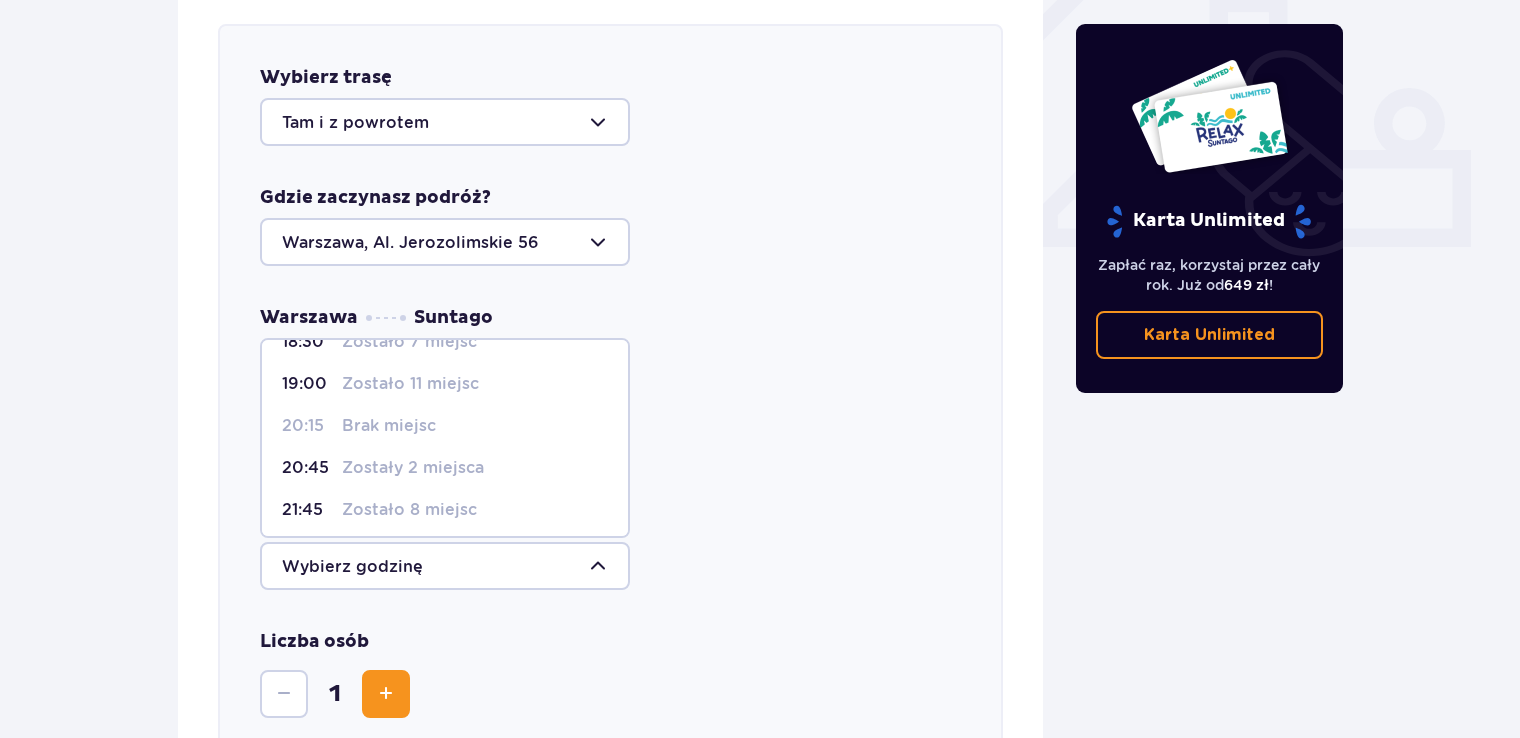 click on "Zostało 8 miejsc" at bounding box center [409, 510] 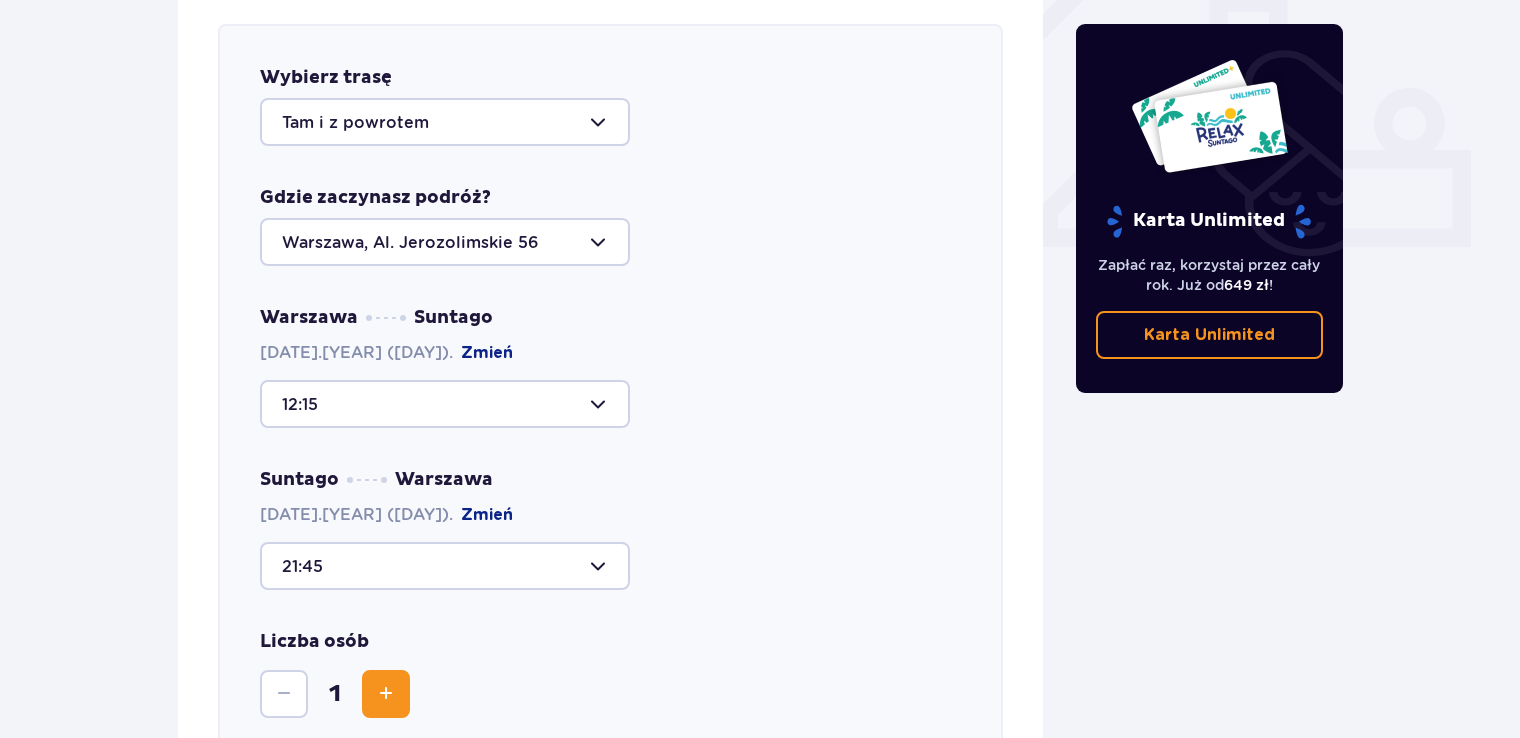 click at bounding box center [386, 694] 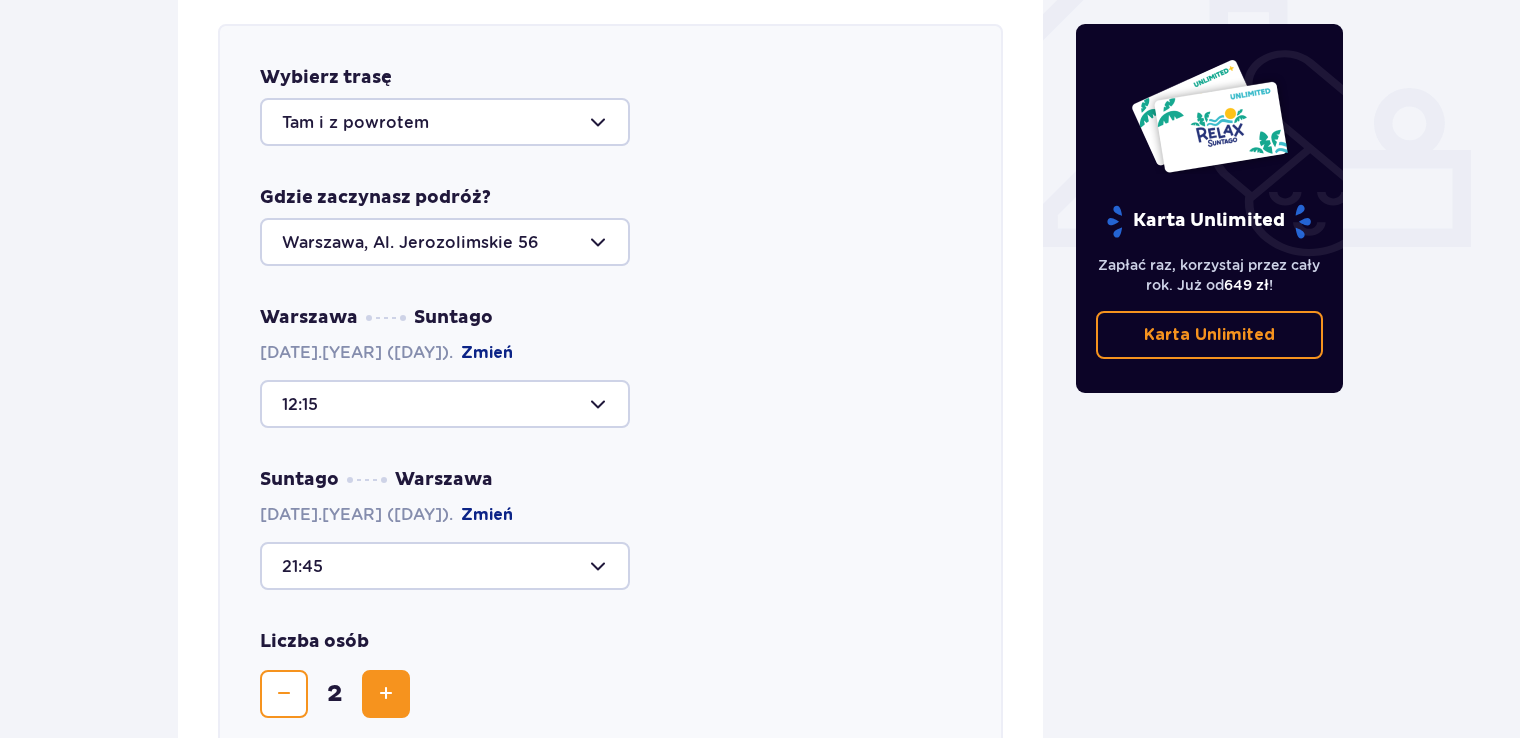 click at bounding box center (386, 694) 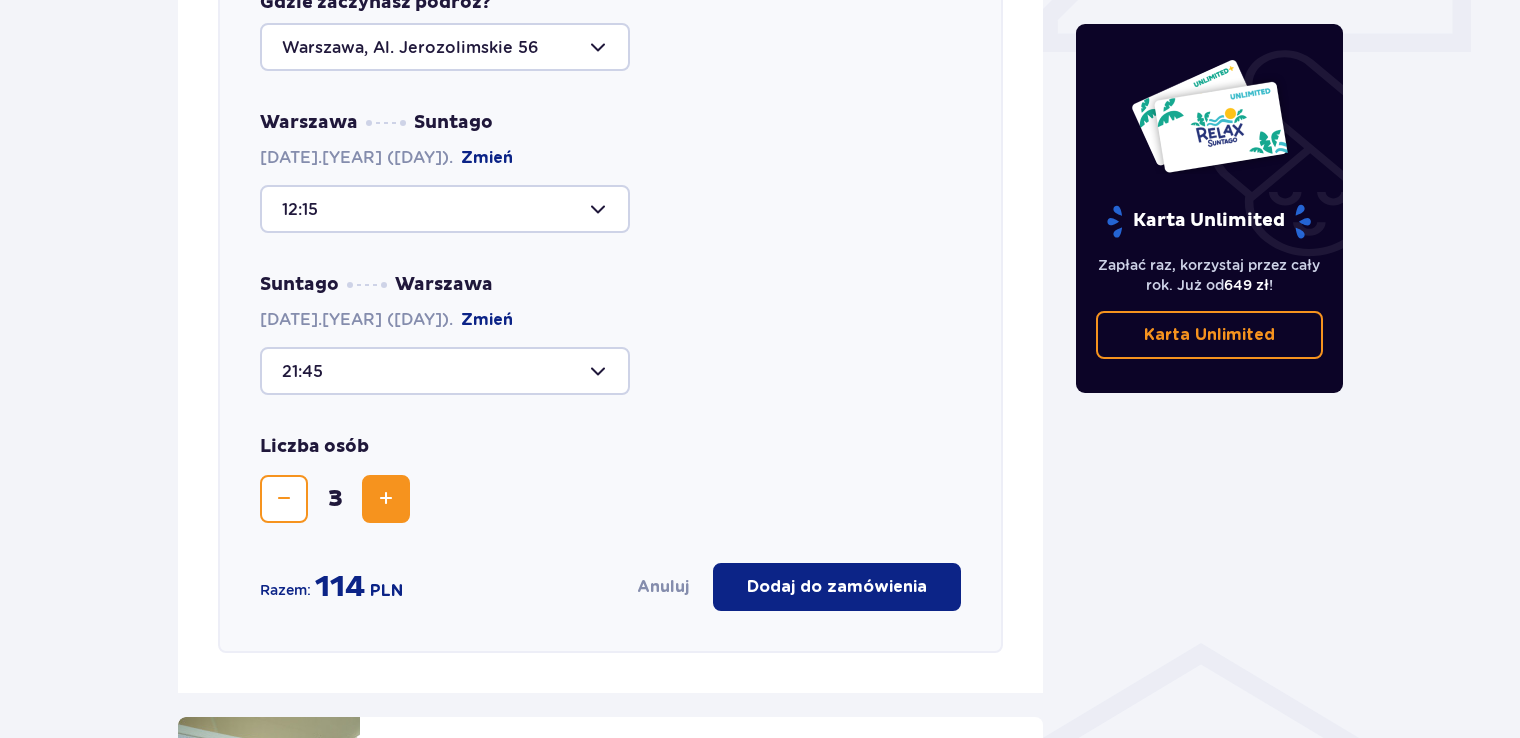 scroll, scrollTop: 992, scrollLeft: 0, axis: vertical 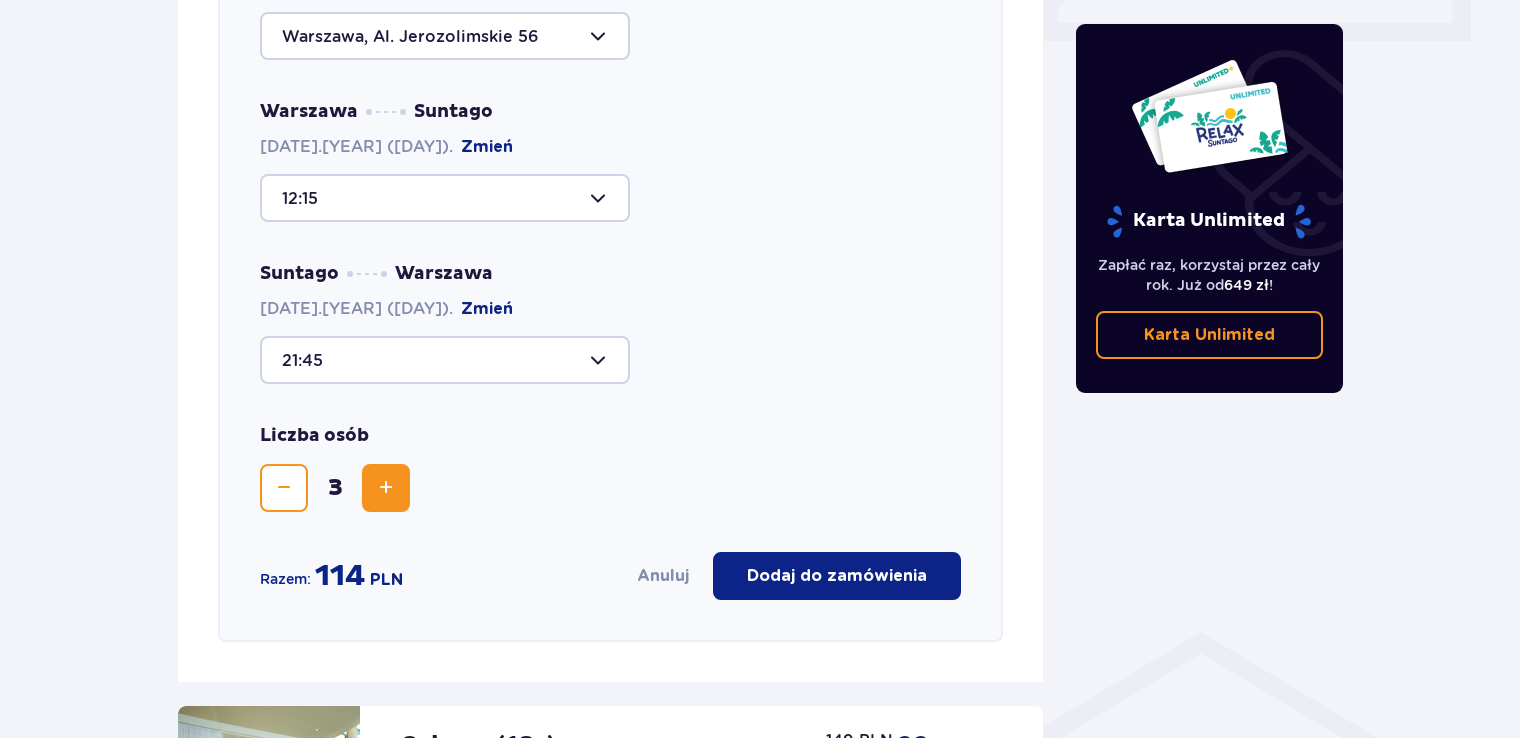 click on "Dodaj do zamówienia" at bounding box center (837, 576) 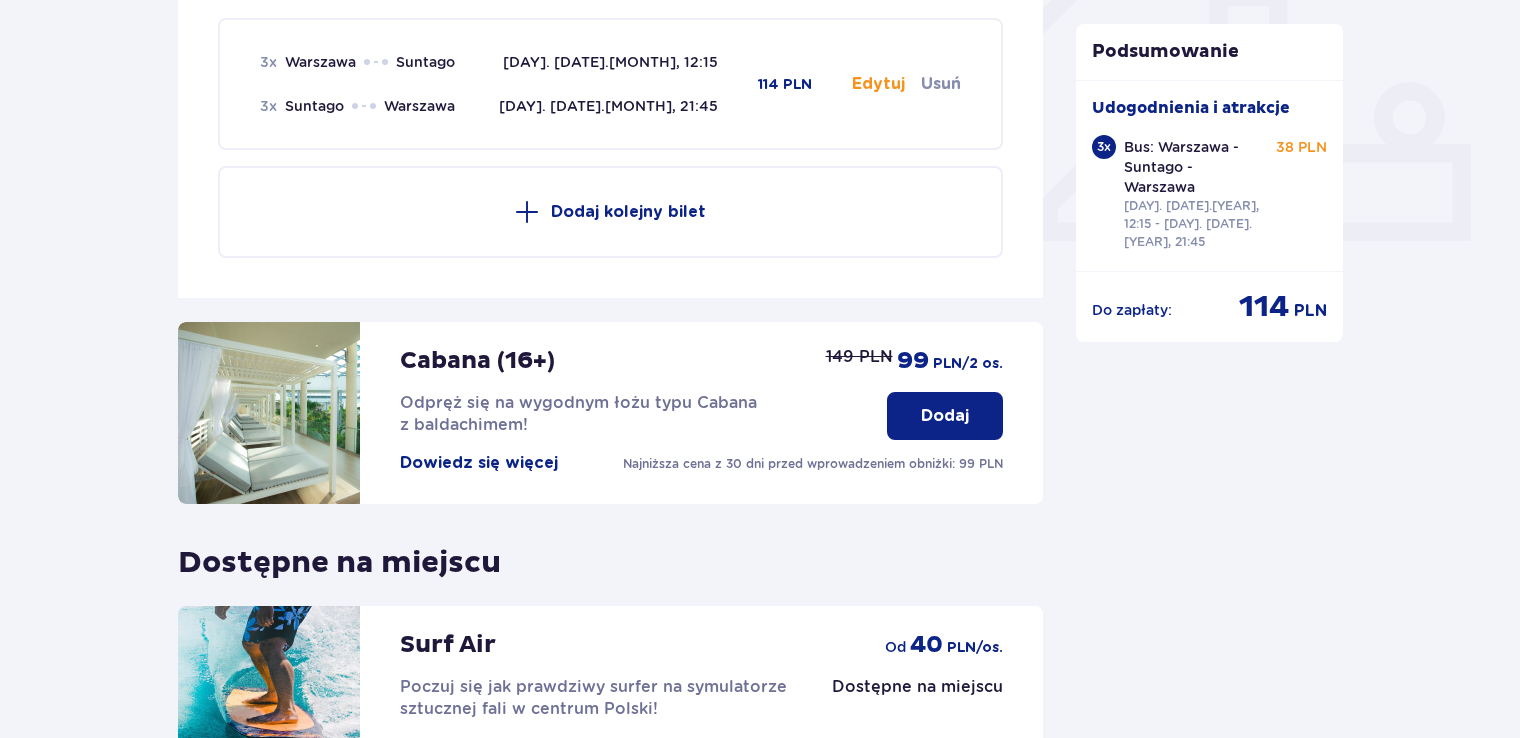 scroll, scrollTop: 786, scrollLeft: 0, axis: vertical 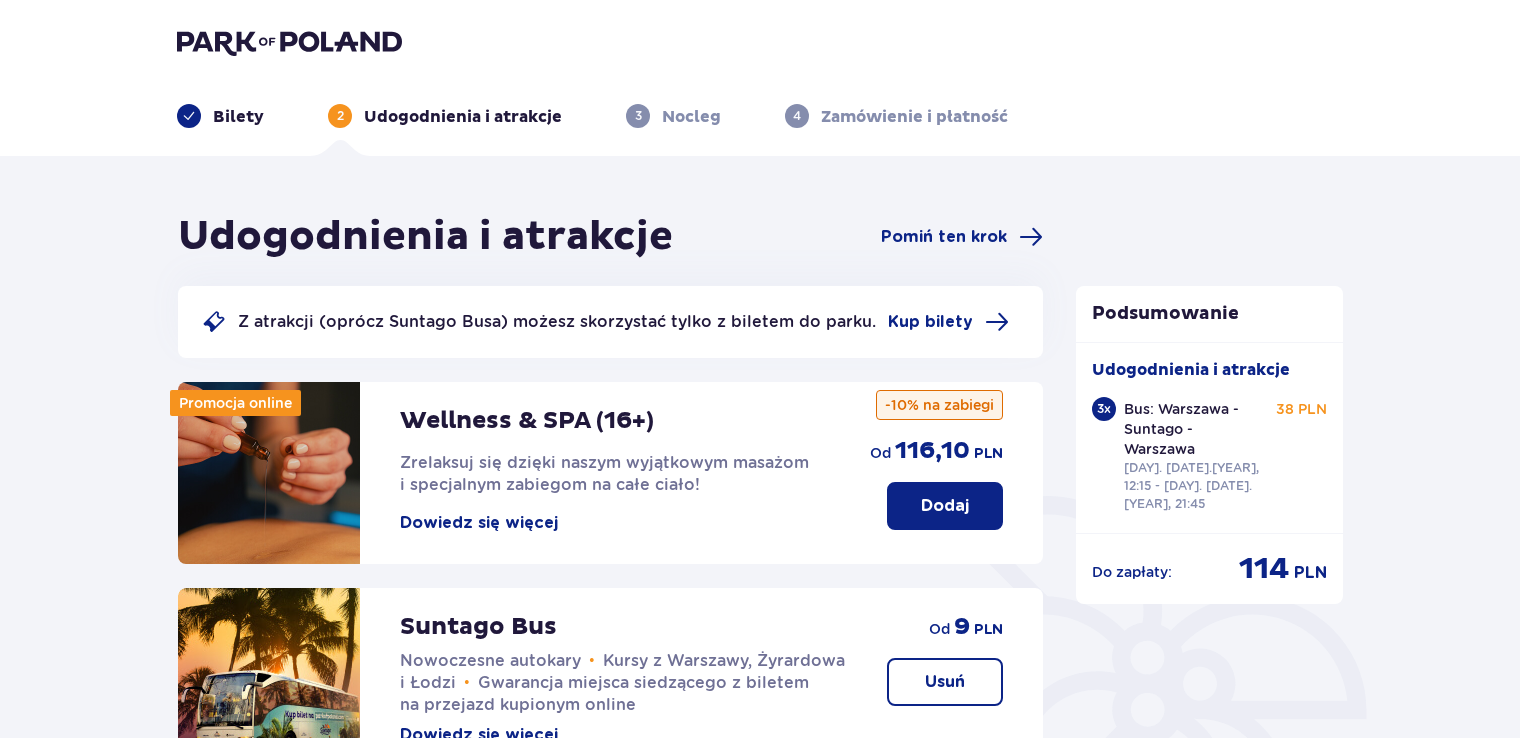 click on "Udogodnienia i atrakcje Pomiń ten krok Z atrakcji (oprócz Suntago Busa) możesz skorzystać tylko z biletem do parku. Kup bilety Promocja online Wellness & SPA (16+) Zrelaksuj się dzięki naszym wyjątkowym masażom i specjalnym zabiegom na całe ciało! Dowiedz się więcej Dodaj od 116,10 PLN -10% na zabiegi Suntago Bus Nowoczesne autokary • Kursy z [CITY], [CITY] i [CITY] • Gwarancja miejsca siedzącego z biletem na przejazd kupionym online Dowiedz się więcej Usuń od 9 PLN 3 x [CITY] Suntago [DAY]. [DATE].[MONTH], 12:15 3 x Suntago [CITY] [DAY]. [DATE].[MONTH], 21:45 114 PLN Edytuj Usuń Dodaj kolejny bilet Cabana (16+) Odpręż się na wygodnym łożu typu Cabana z baldachimem! Dowiedz się więcej Najniższa cena z 30 dni przed wprowadzeniem obniżki: 99 PLN Dodaj 149 PLN 99 PLN /2 os. Dostępne na miejscu Surf Air Poczuj się jak prawdziwy surfer na symulatorze sztucznej fali w centrum Polski! Dowiedz się więcej Dostępne na miejscu od 40 PLN /os. Następny krok Przejdź do podsumowania 3 x :" at bounding box center [760, 964] 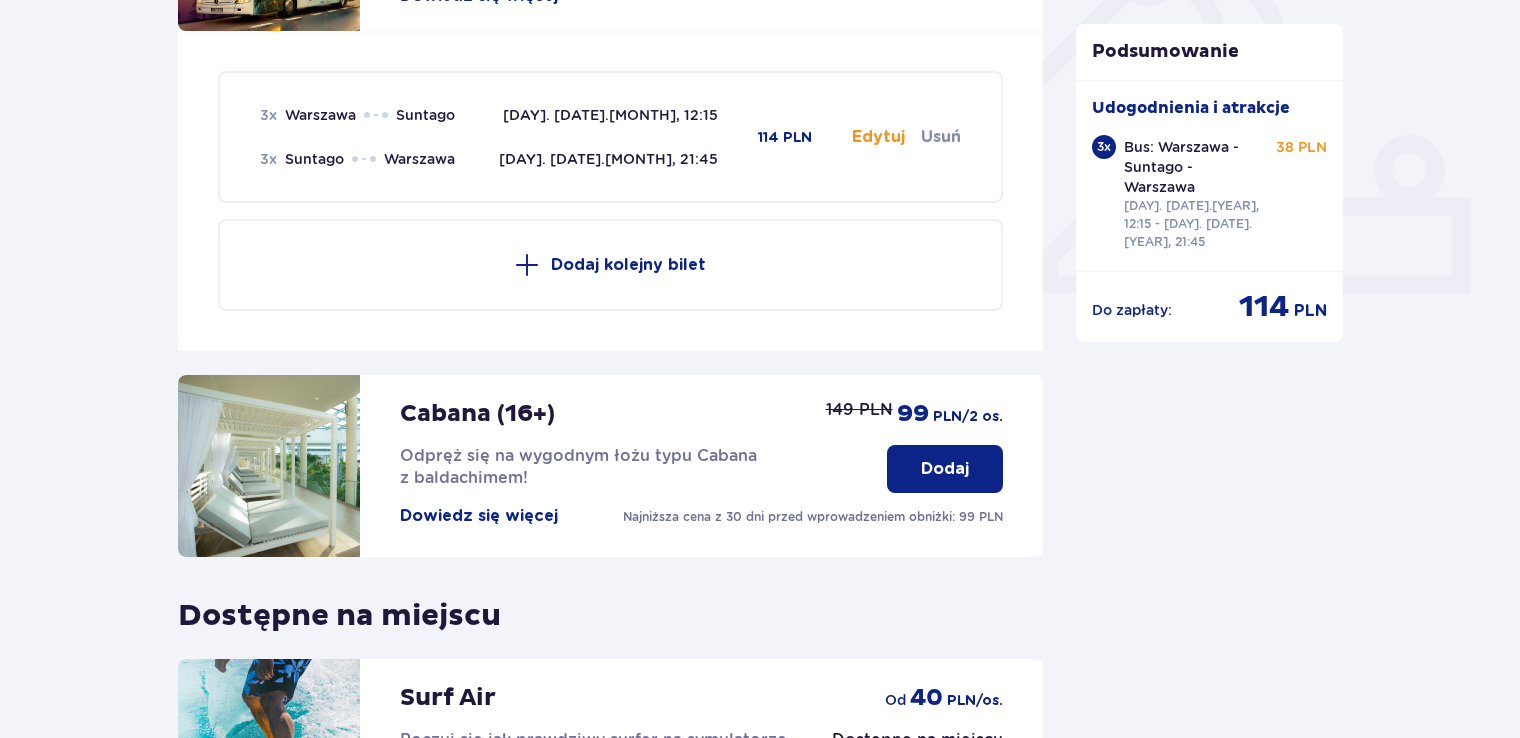 scroll, scrollTop: 1032, scrollLeft: 0, axis: vertical 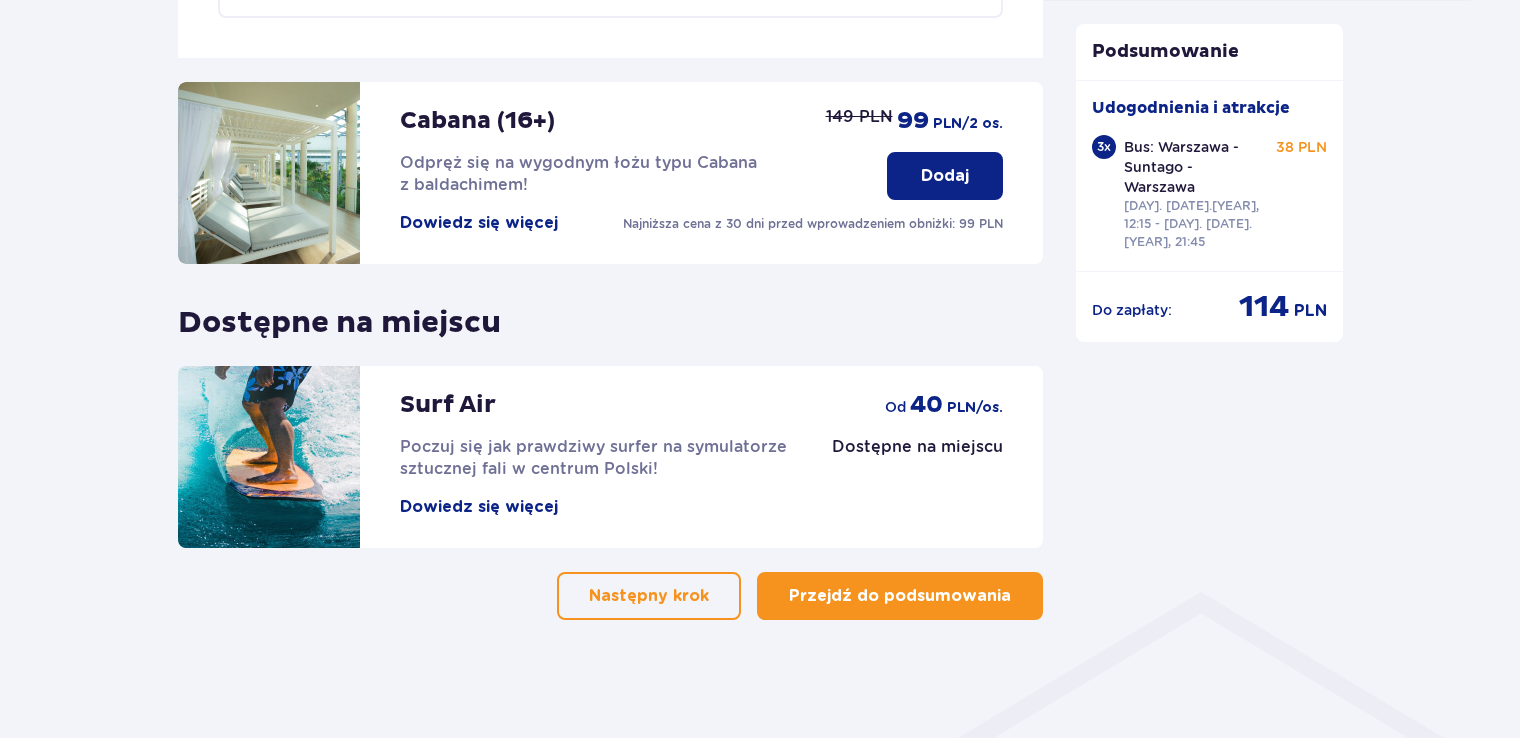 click on "Przejdź do podsumowania" at bounding box center (900, 596) 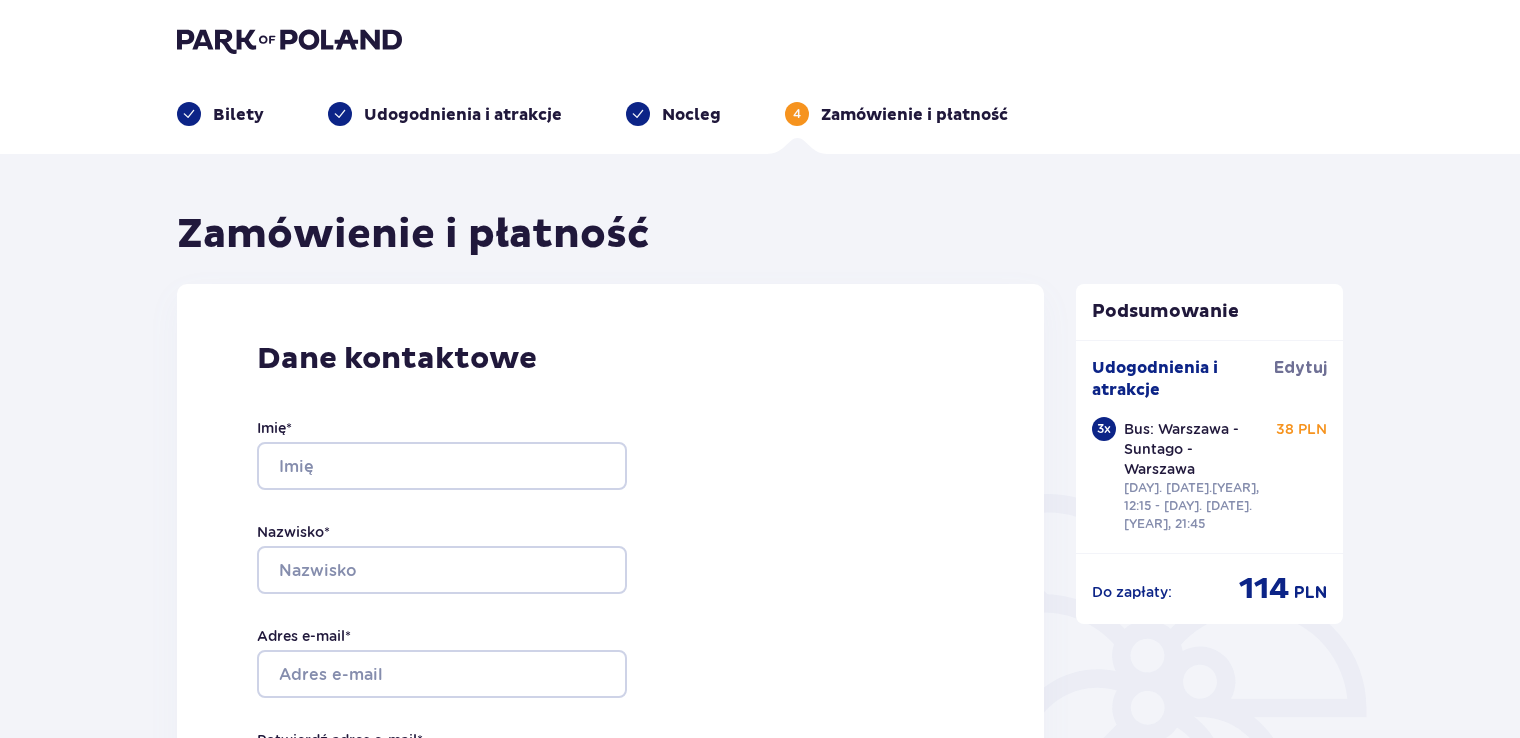 scroll, scrollTop: 0, scrollLeft: 0, axis: both 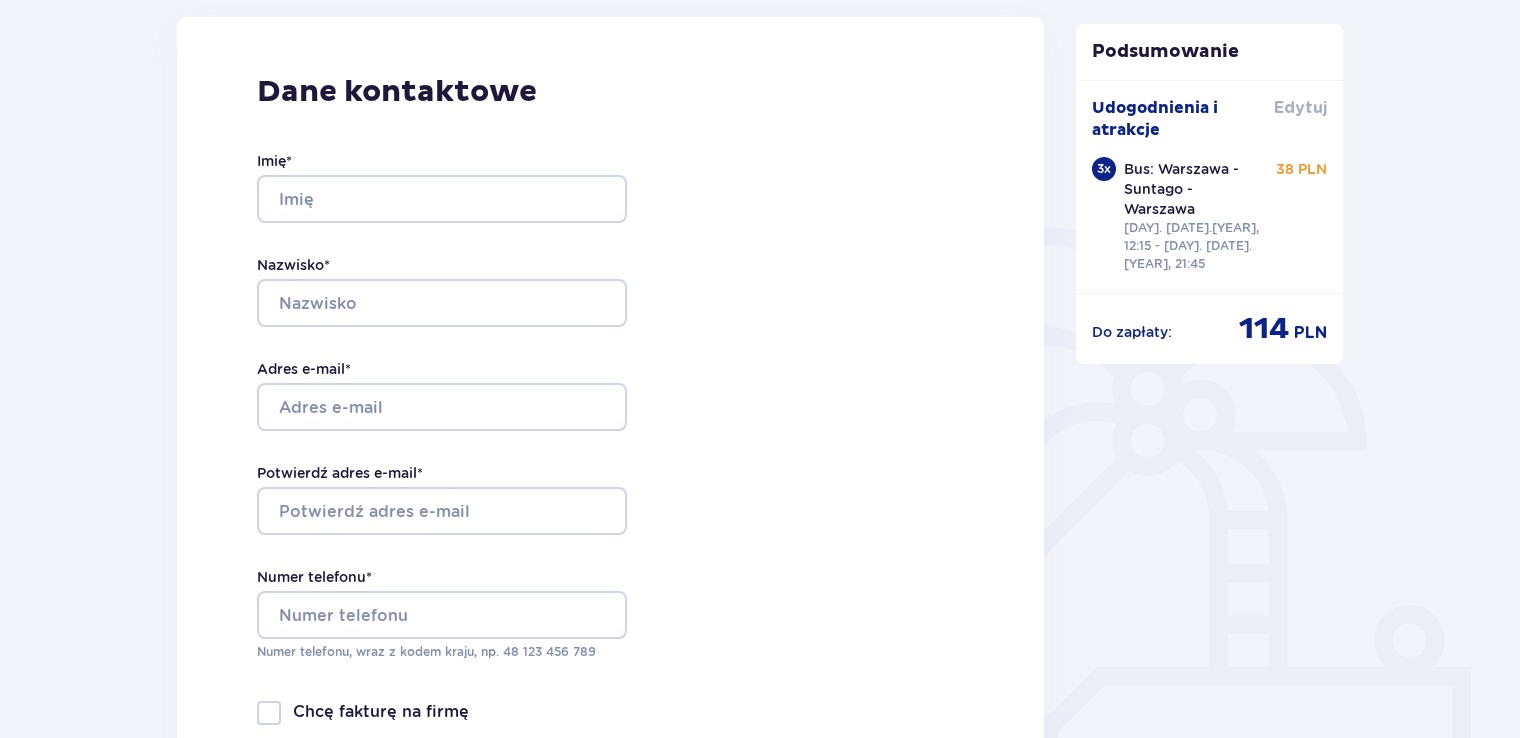 click on "Edytuj" at bounding box center [1300, 108] 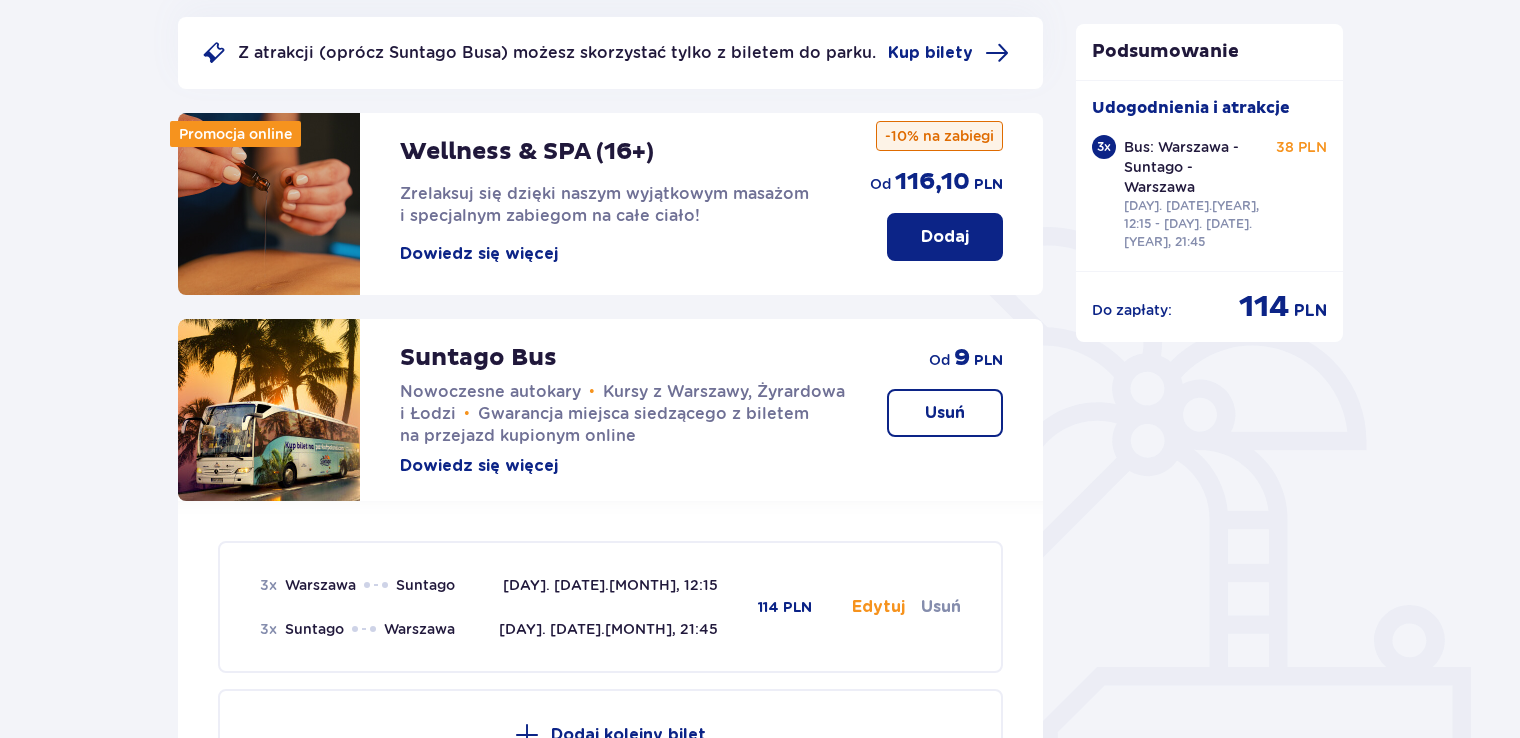 scroll, scrollTop: 525, scrollLeft: 0, axis: vertical 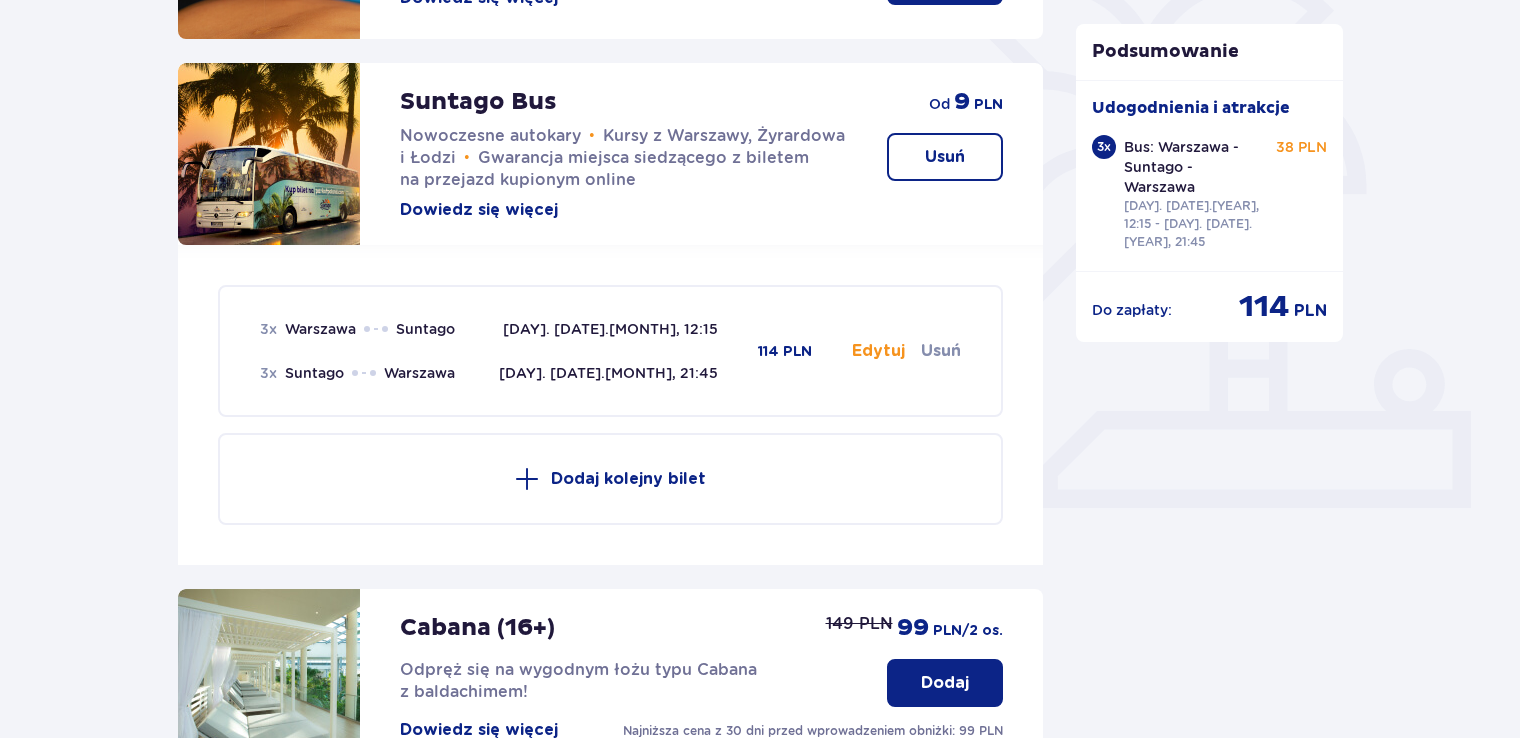 click on "3 x [CITY] Suntago [DAY]. [DATE].[MONTH], 12:15 3 x Suntago [CITY] [DAY]. [DATE].[MONTH], 21:45 114 PLN Edytuj Usuń" at bounding box center [610, 351] 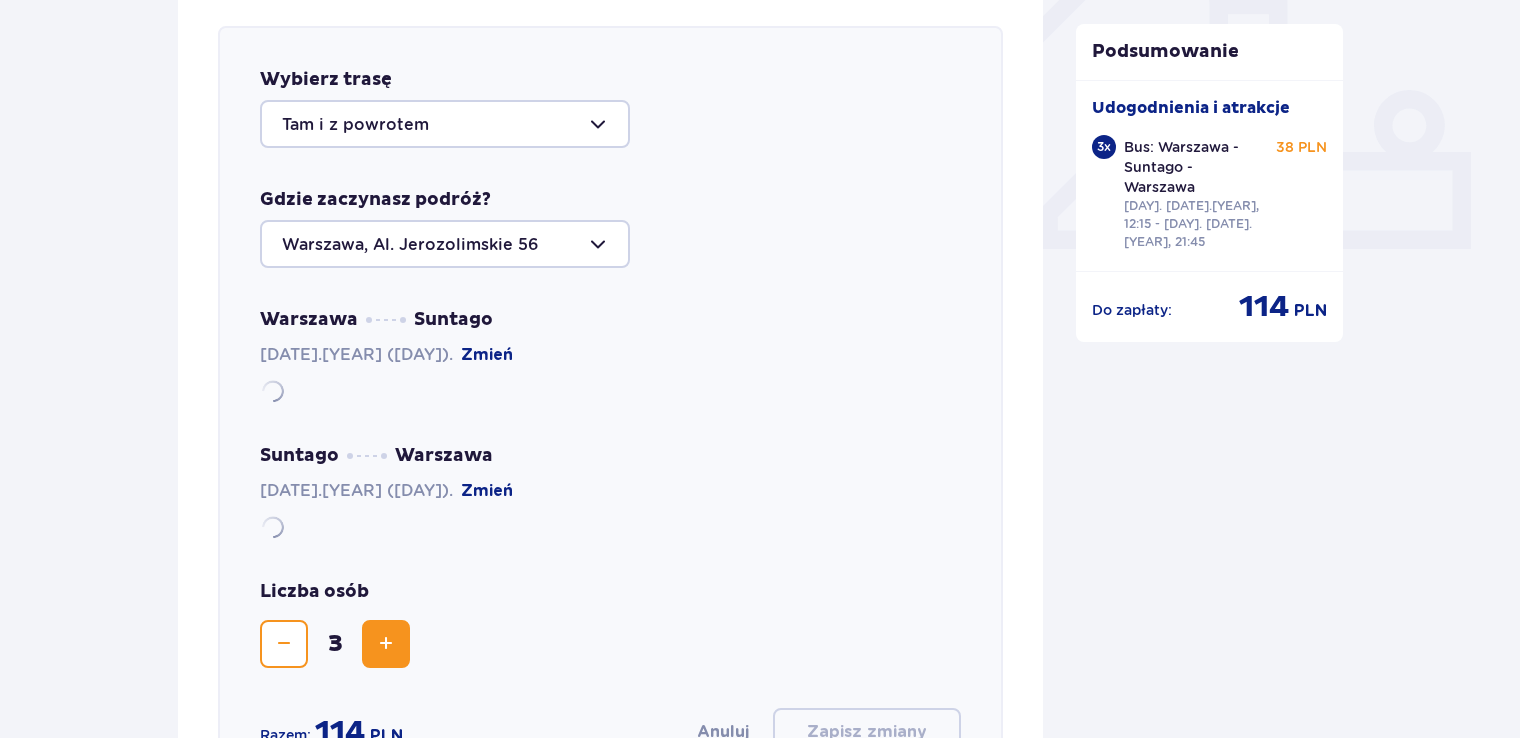 scroll, scrollTop: 786, scrollLeft: 0, axis: vertical 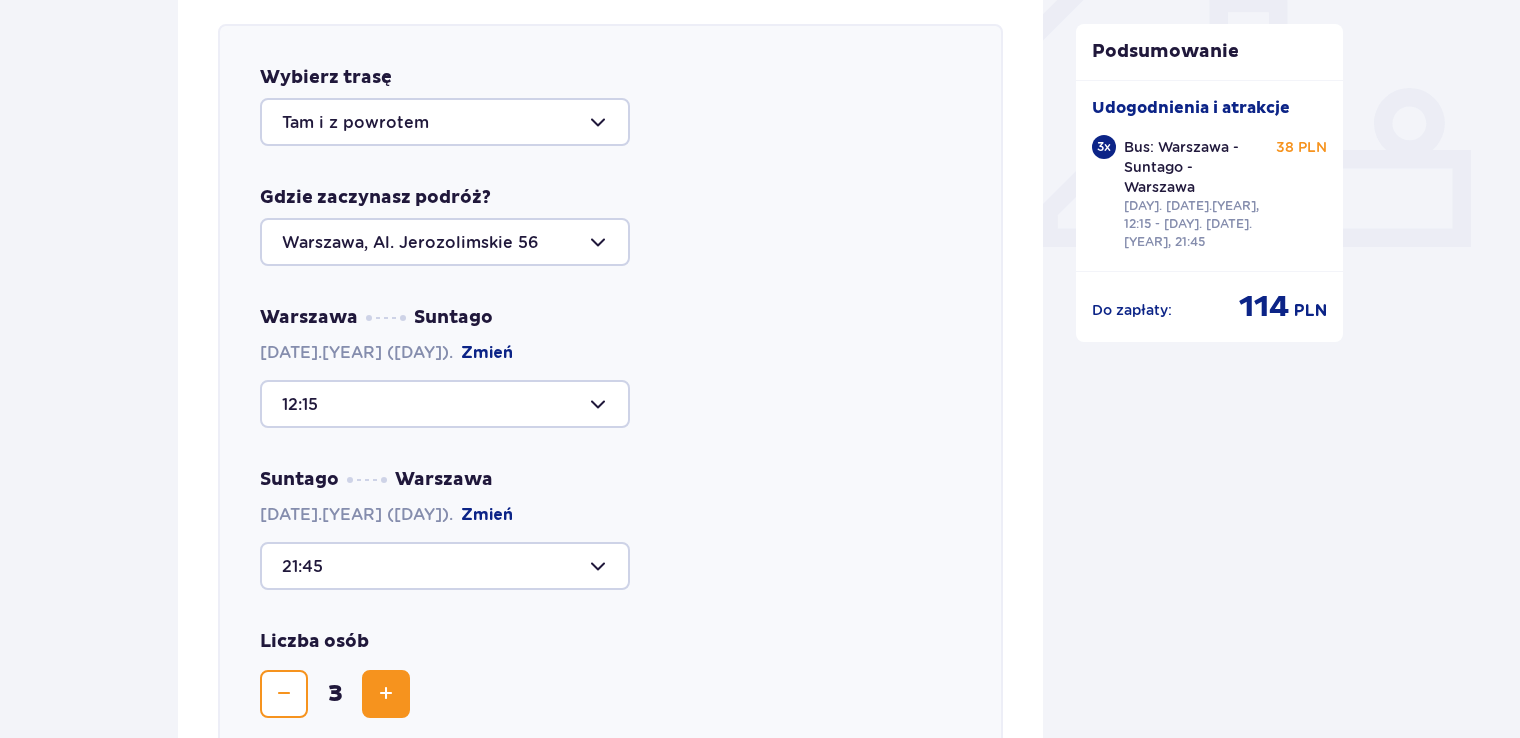 click at bounding box center [284, 694] 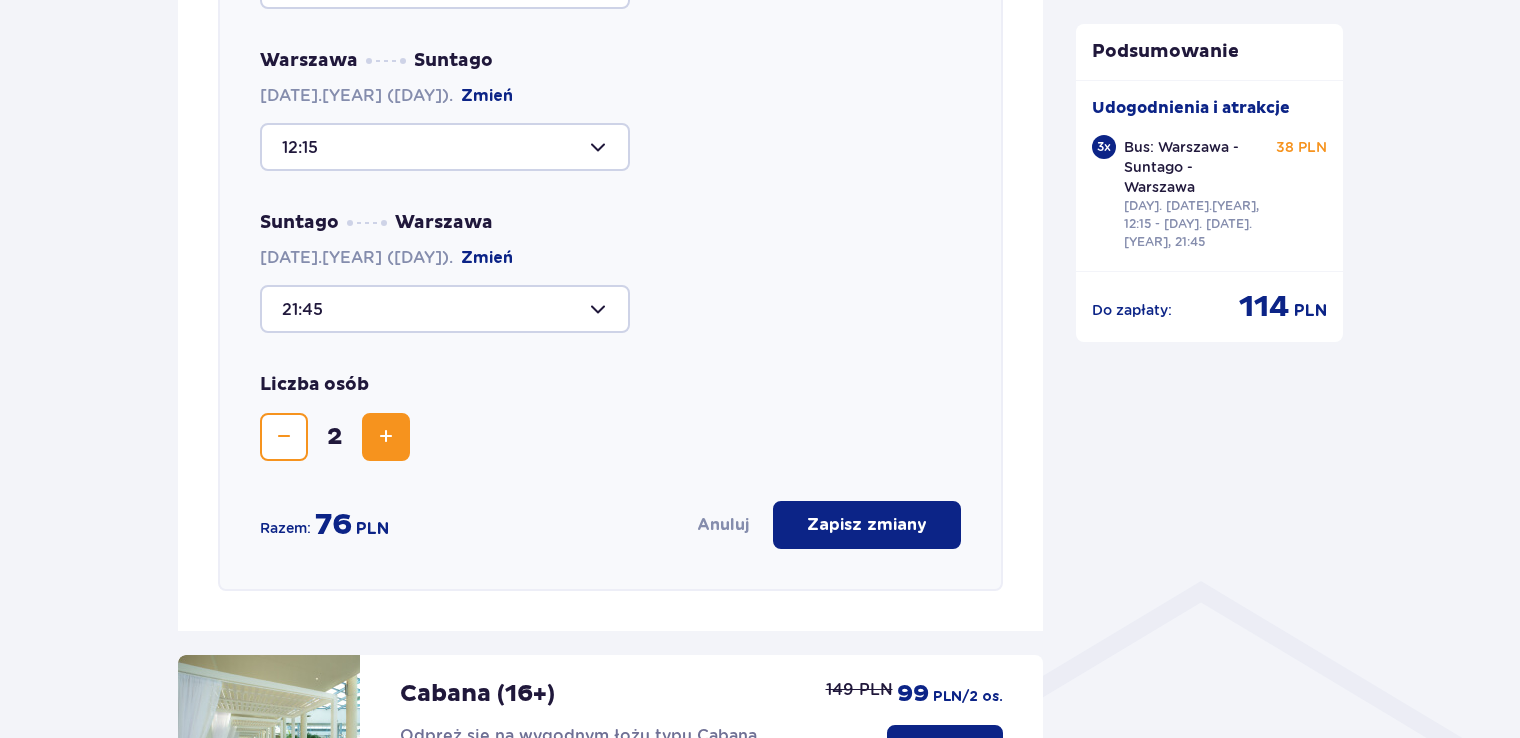 scroll, scrollTop: 1045, scrollLeft: 0, axis: vertical 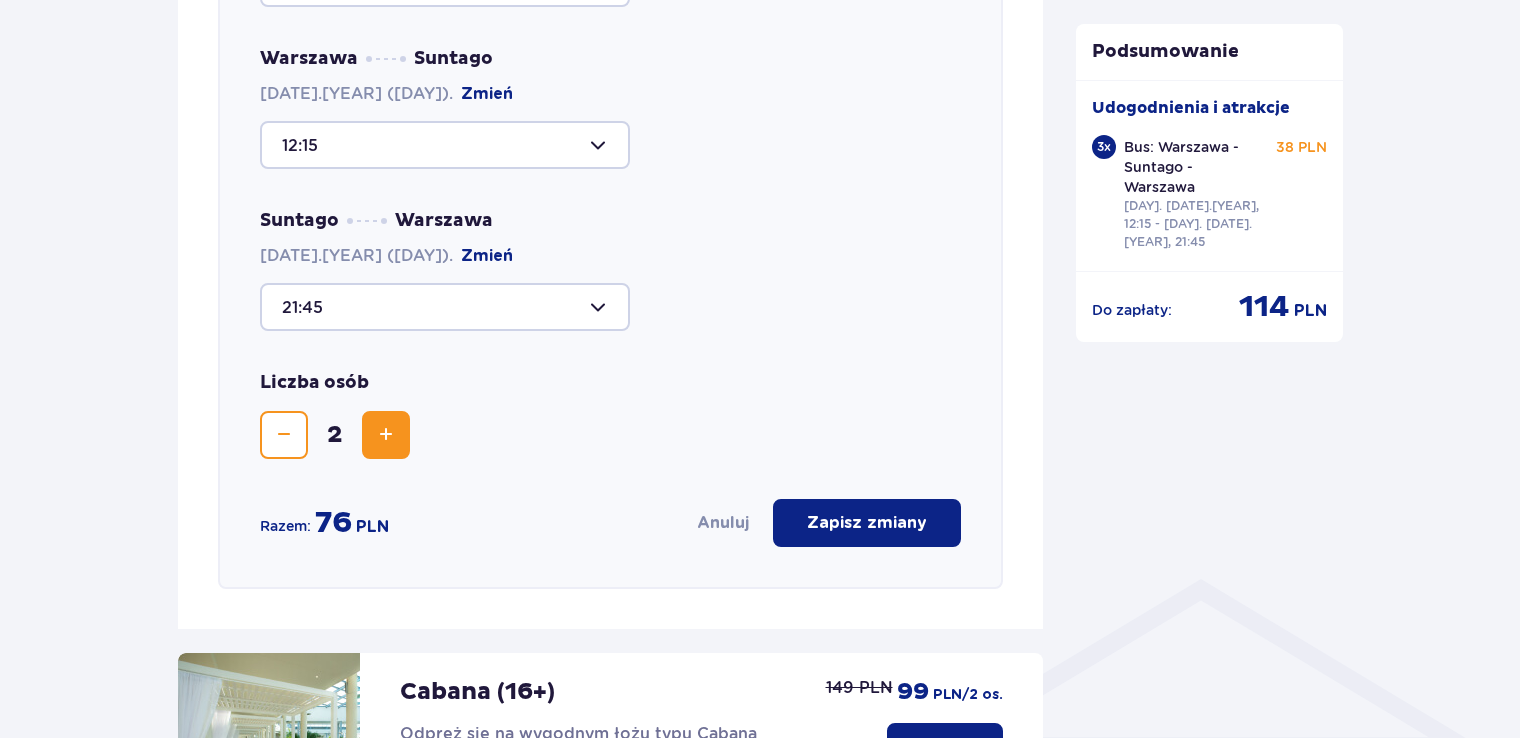 click on "Zapisz zmiany" at bounding box center [867, 523] 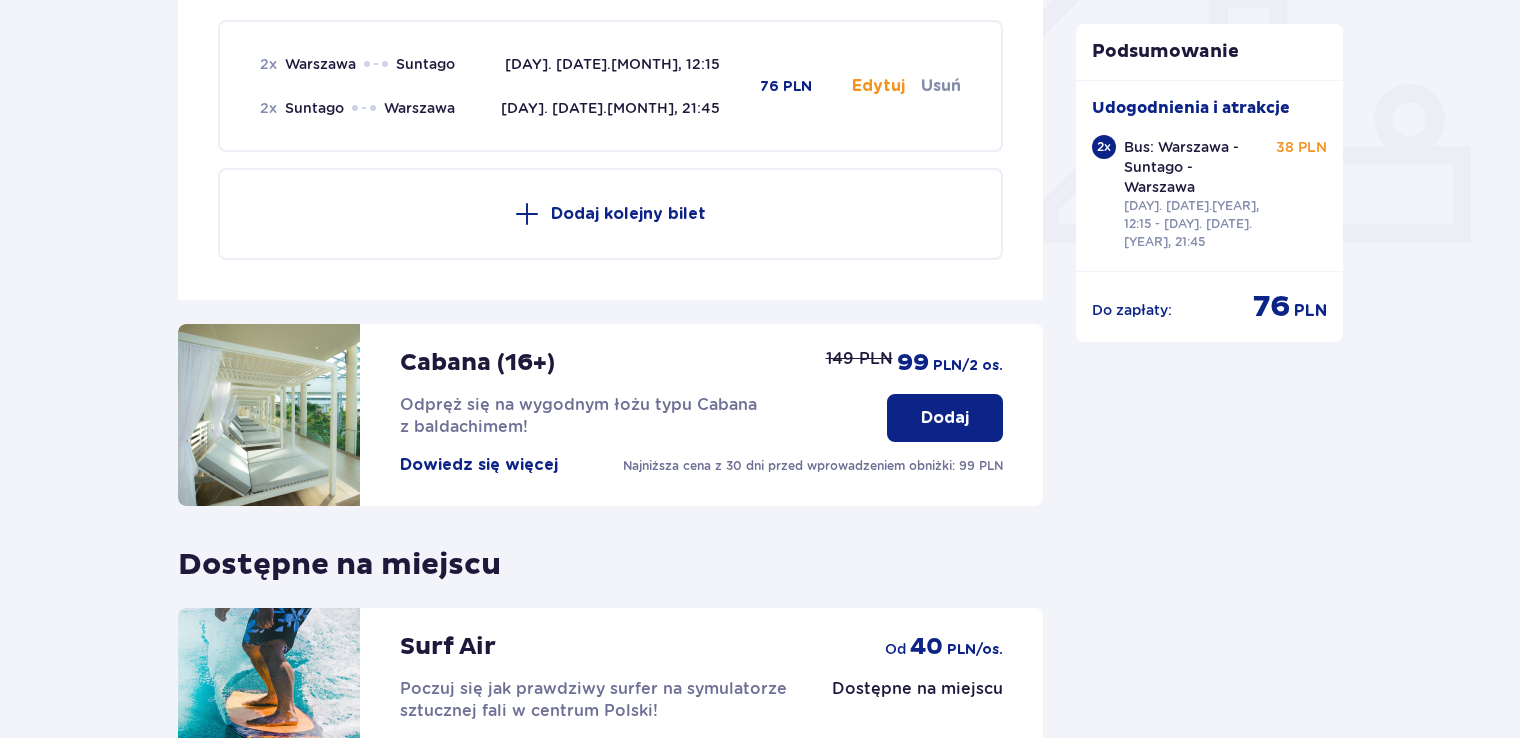 scroll, scrollTop: 786, scrollLeft: 0, axis: vertical 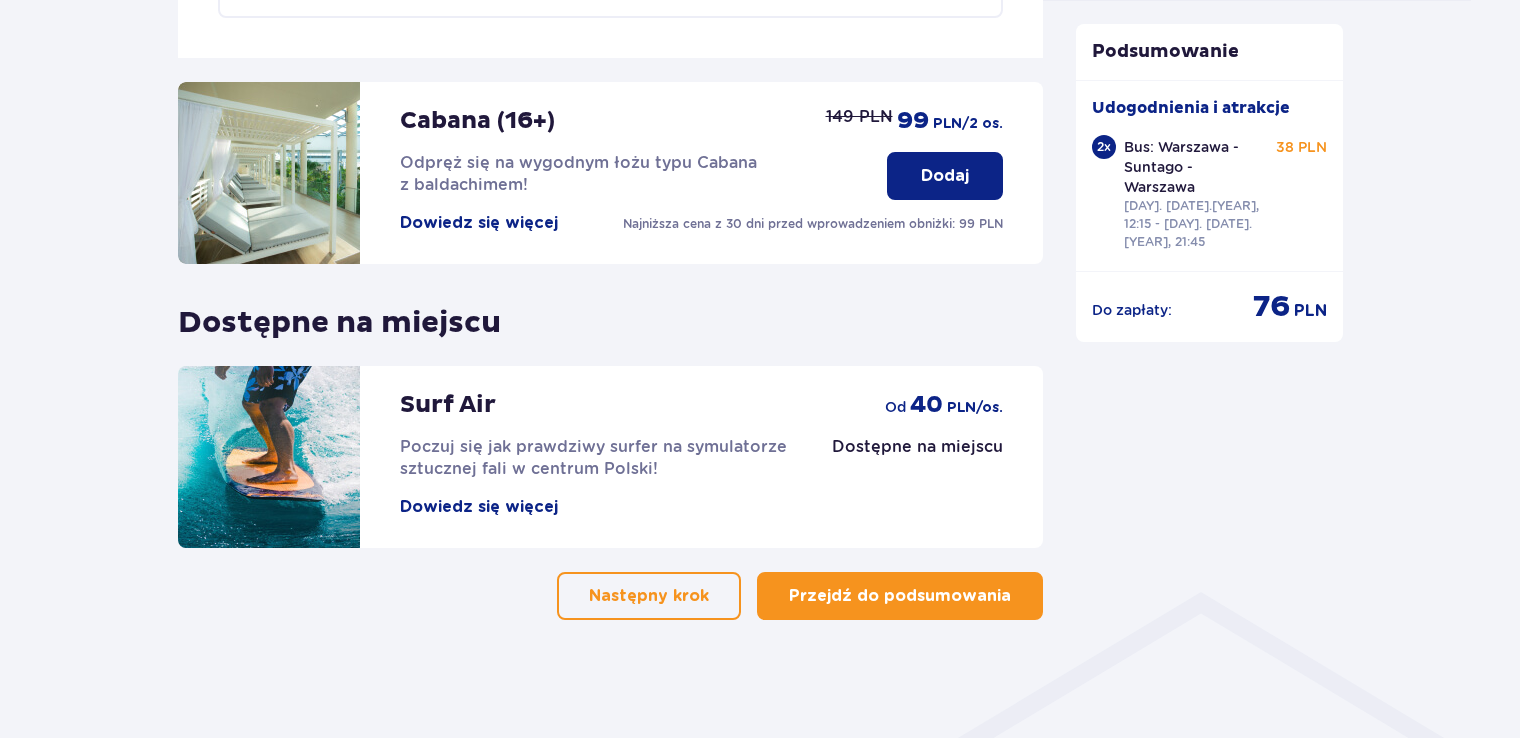 click on "Przejdź do podsumowania" at bounding box center [900, 596] 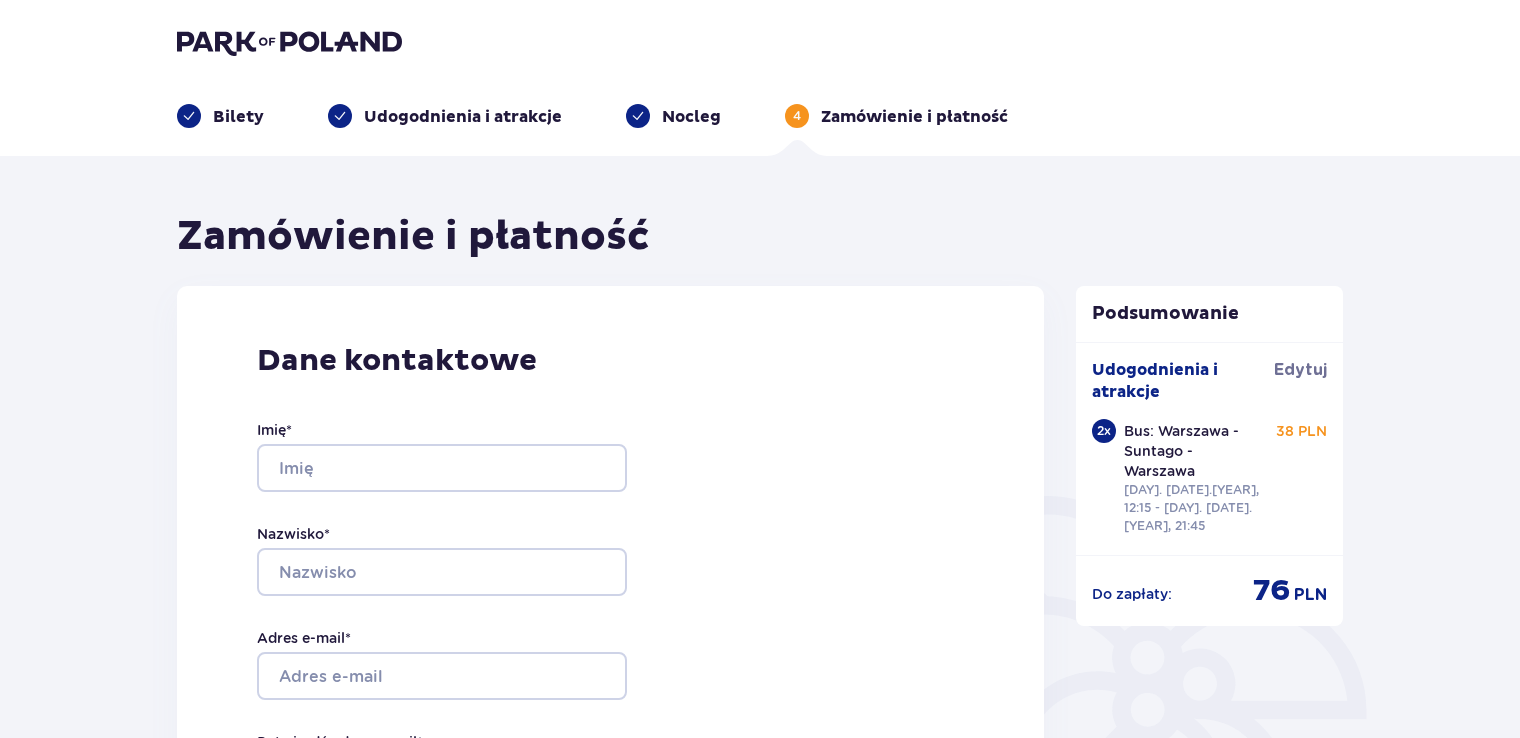 scroll, scrollTop: 0, scrollLeft: 0, axis: both 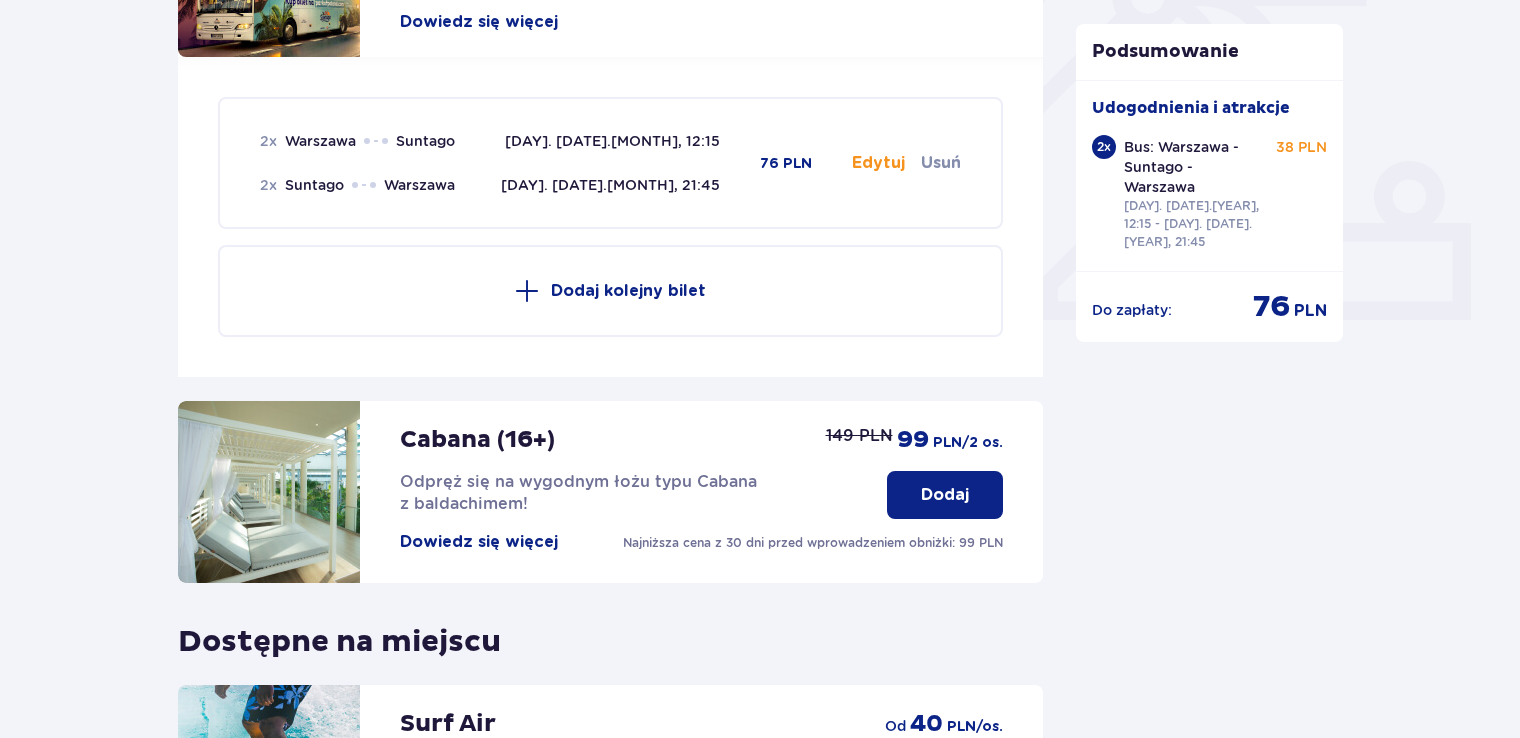 click on "Usuń" at bounding box center [941, 163] 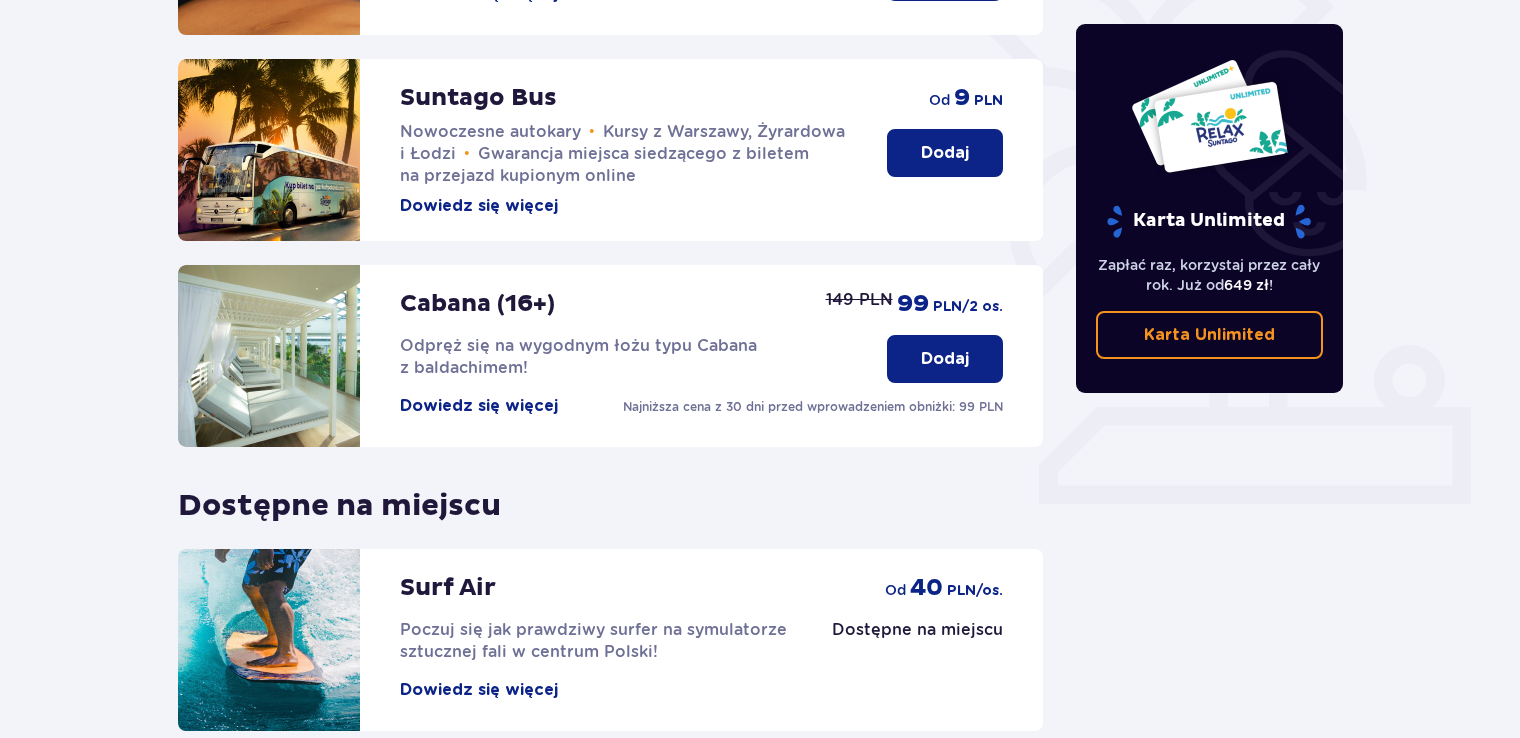 scroll, scrollTop: 461, scrollLeft: 0, axis: vertical 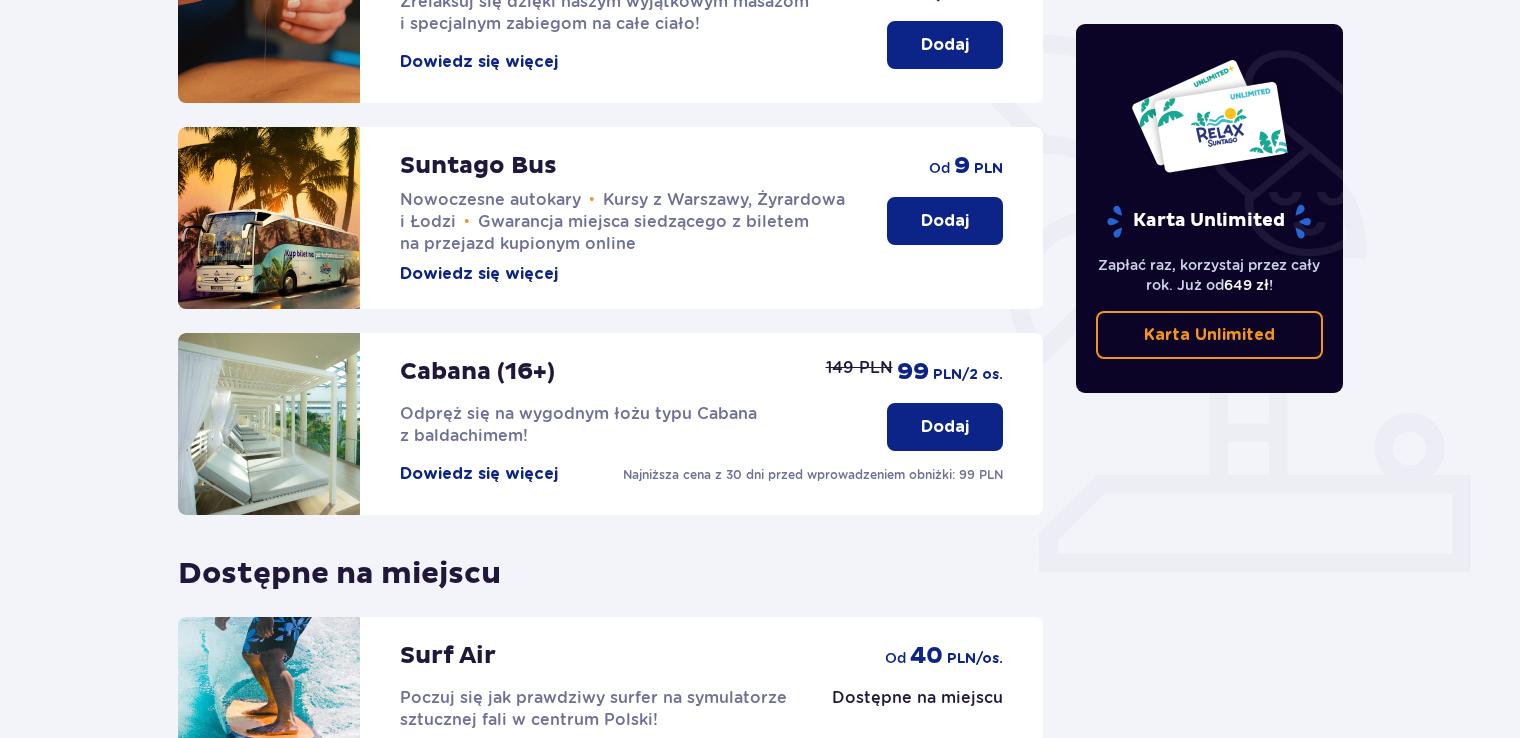 click on "Dodaj" at bounding box center (945, 221) 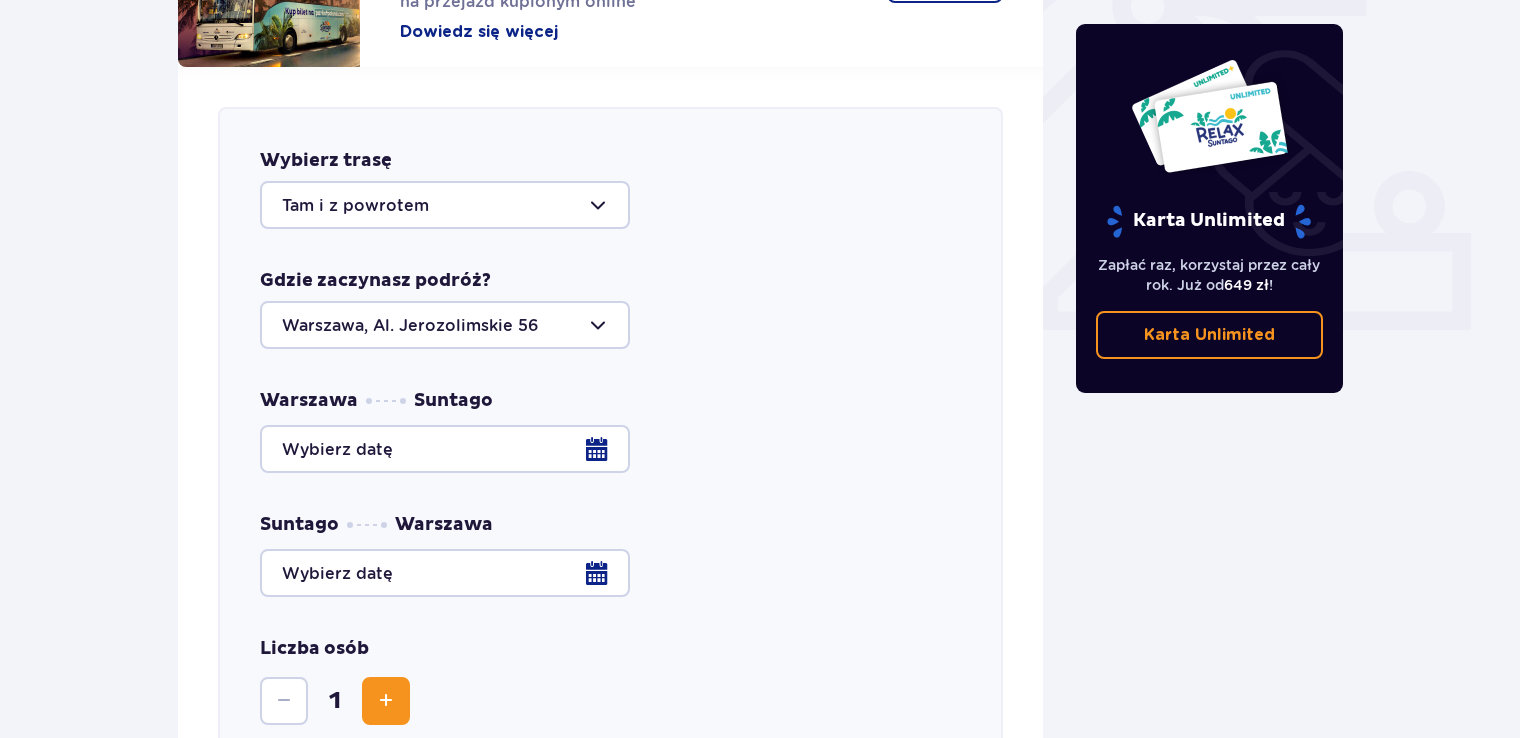 scroll, scrollTop: 786, scrollLeft: 0, axis: vertical 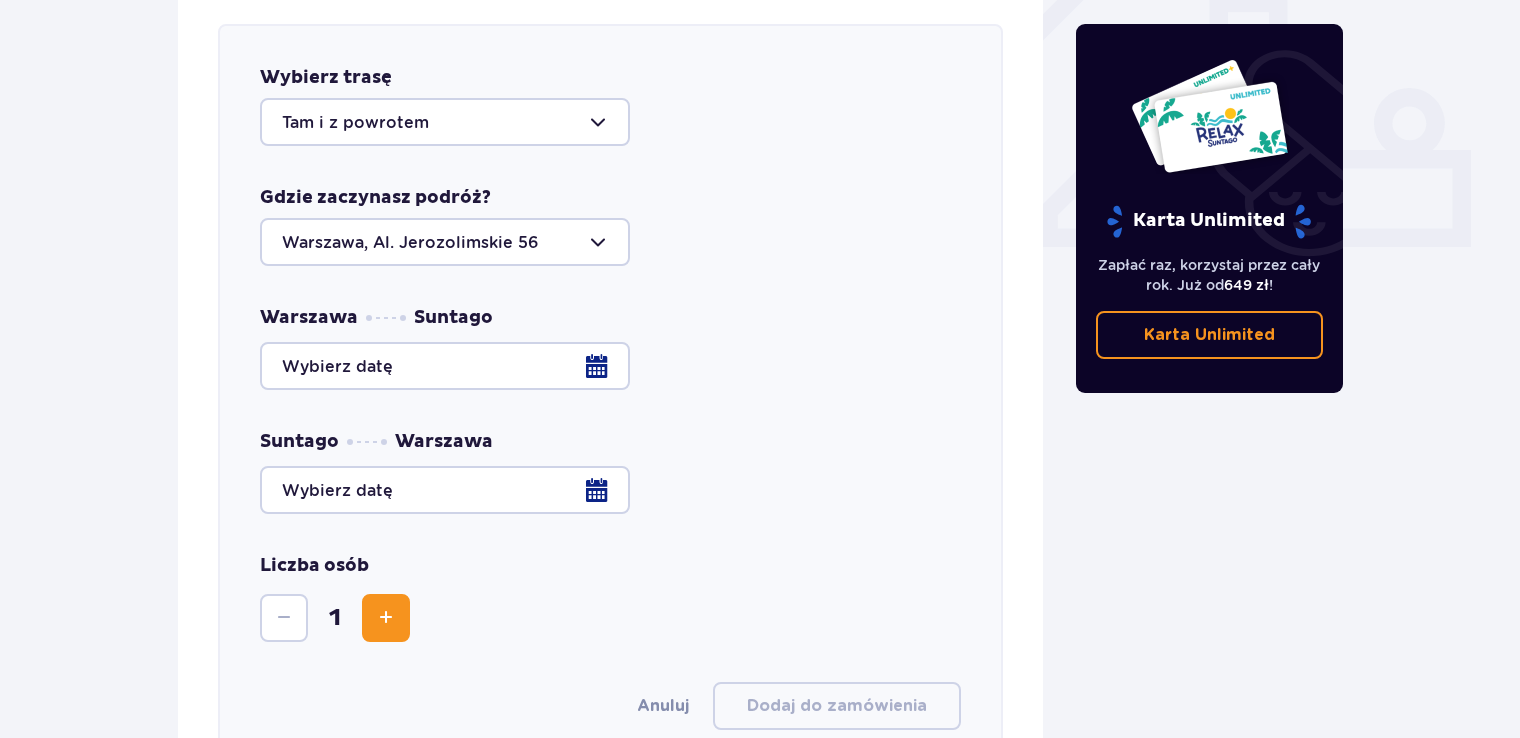 click at bounding box center (610, 366) 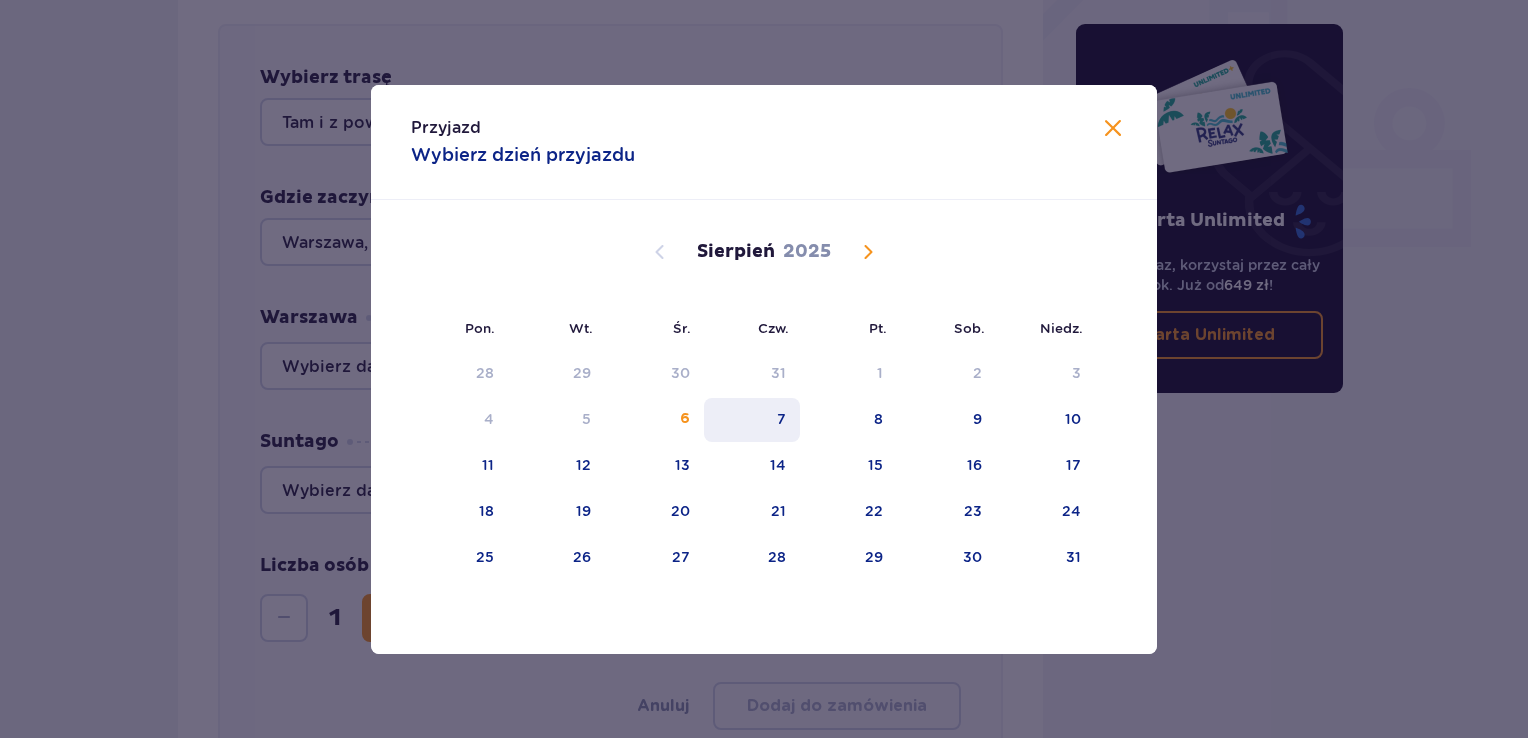 click on "7" at bounding box center [752, 420] 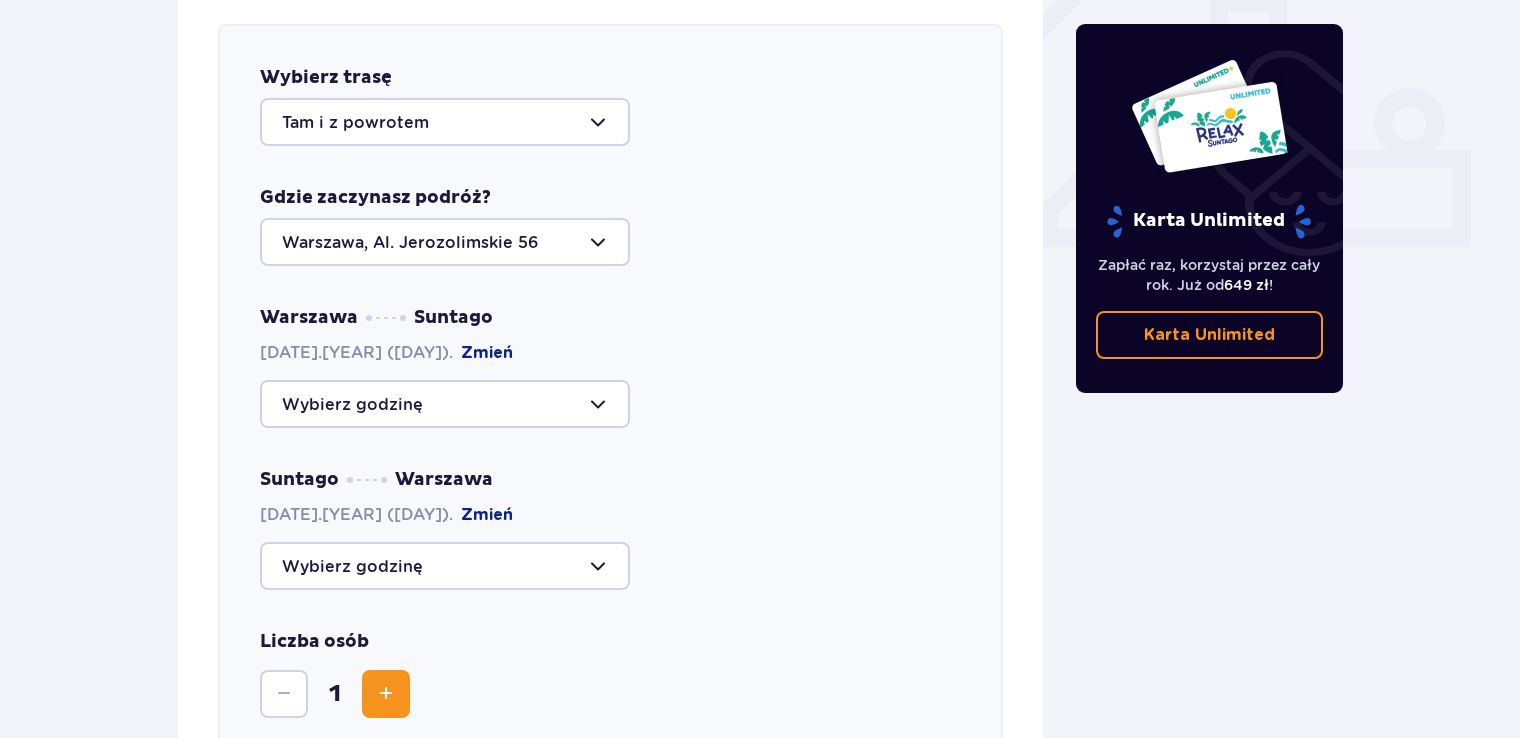 click at bounding box center [445, 404] 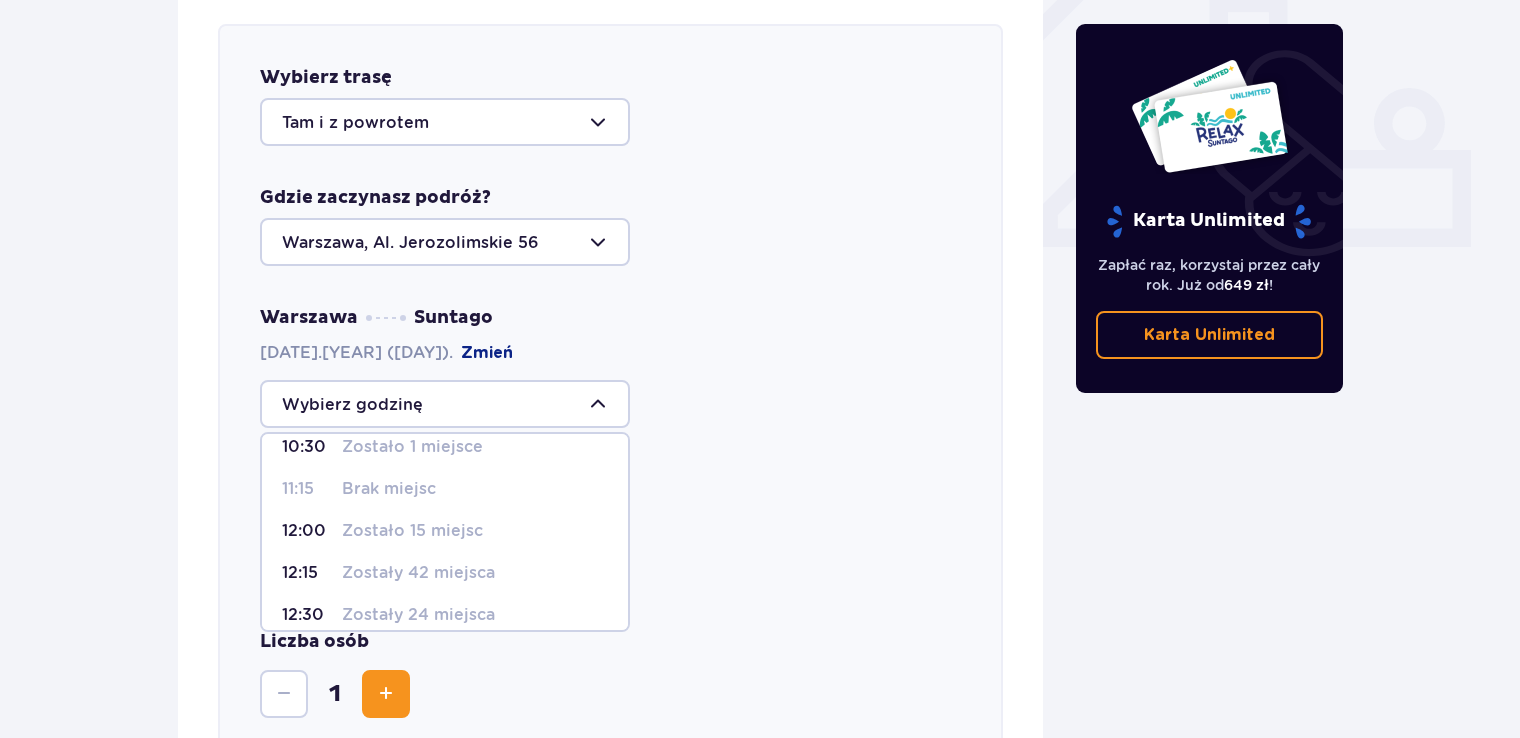 scroll, scrollTop: 181, scrollLeft: 0, axis: vertical 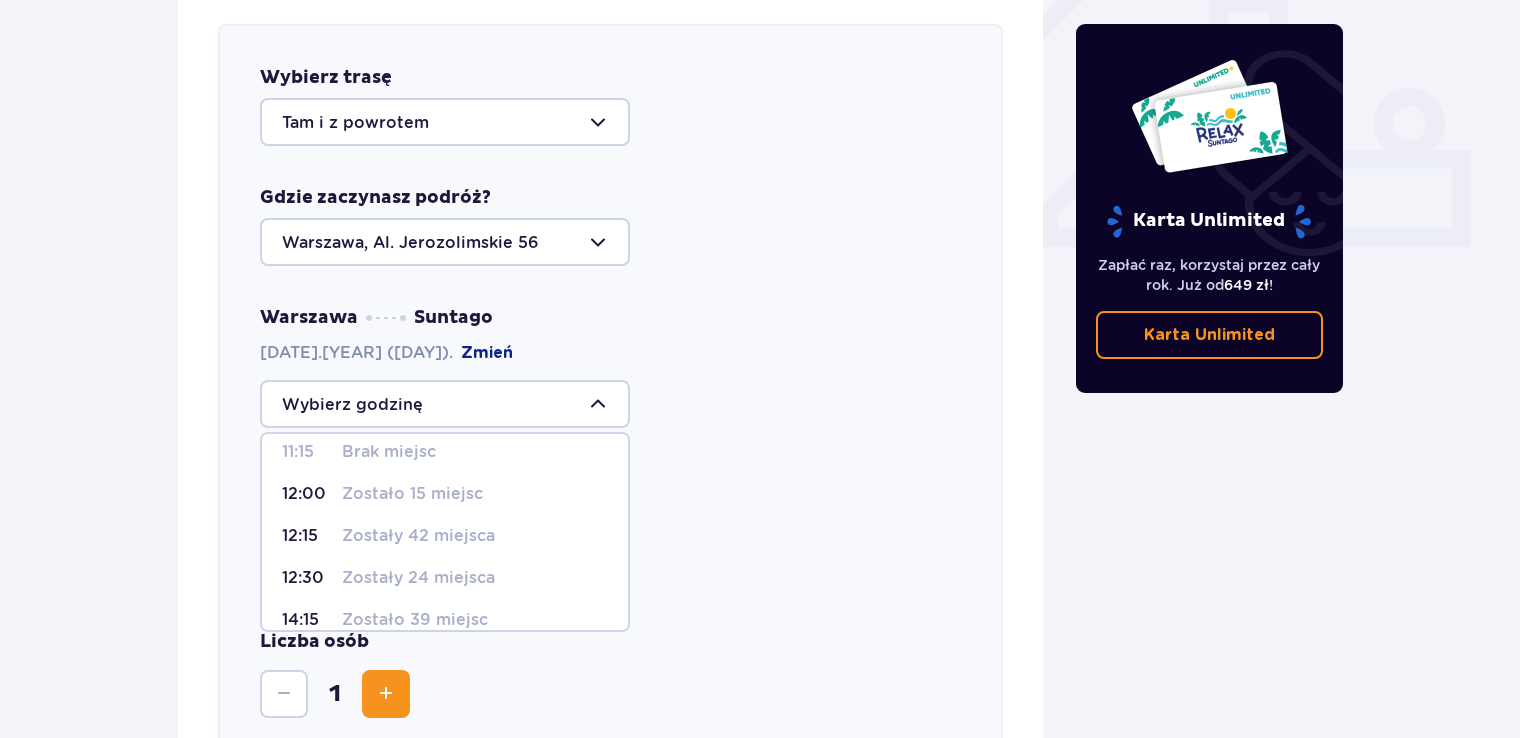 click on "Zostały 42 miejsca" at bounding box center (418, 536) 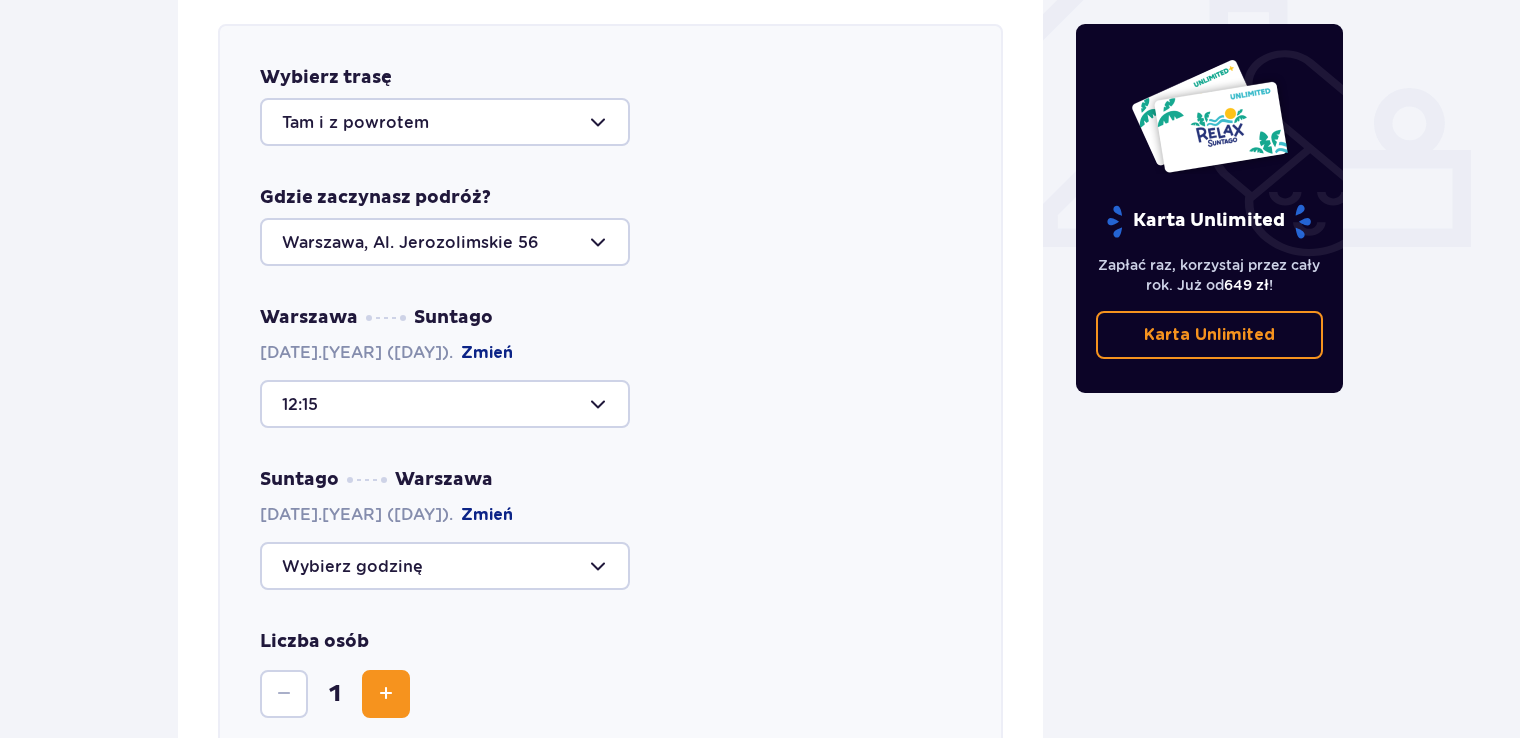 click at bounding box center (445, 566) 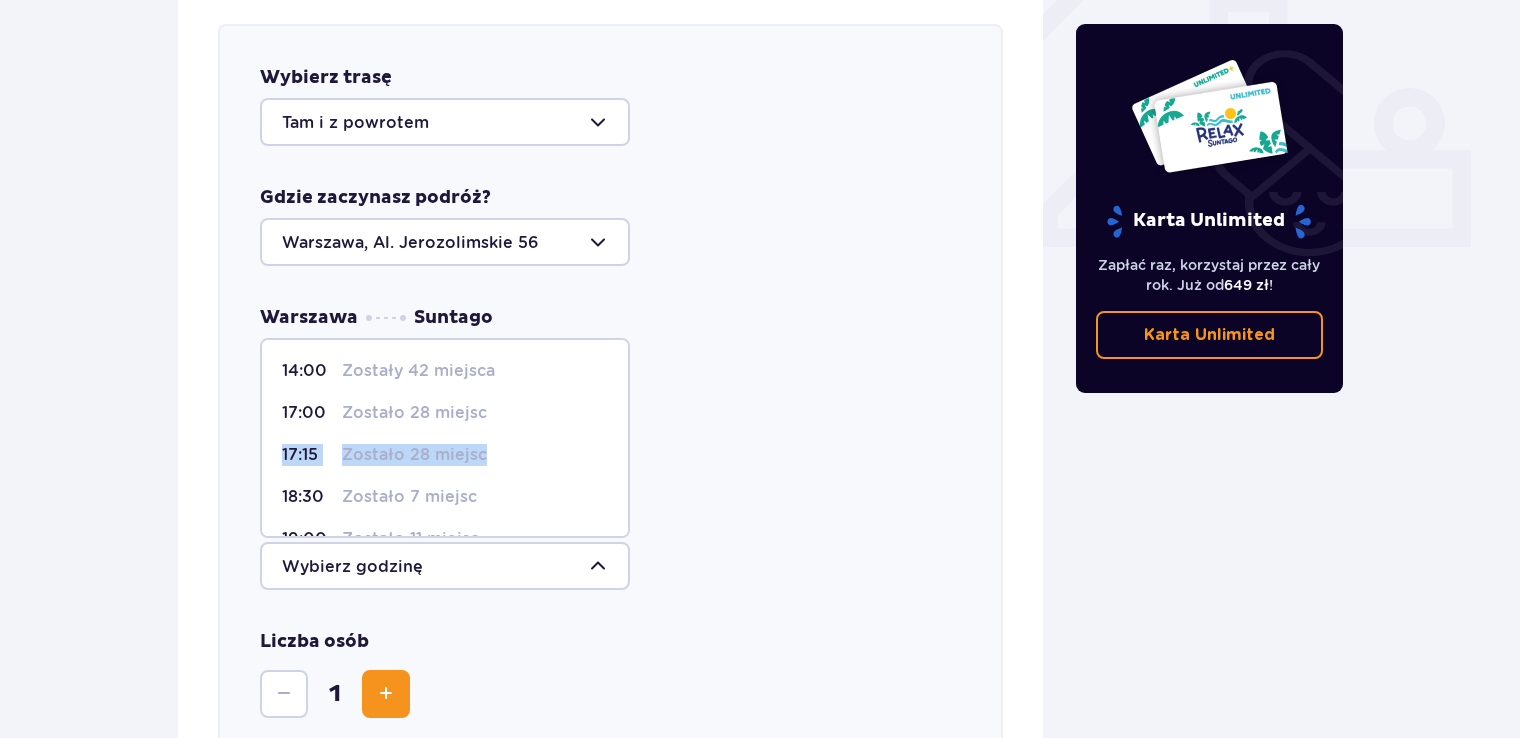 drag, startPoint x: 627, startPoint y: 400, endPoint x: 625, endPoint y: 457, distance: 57.035076 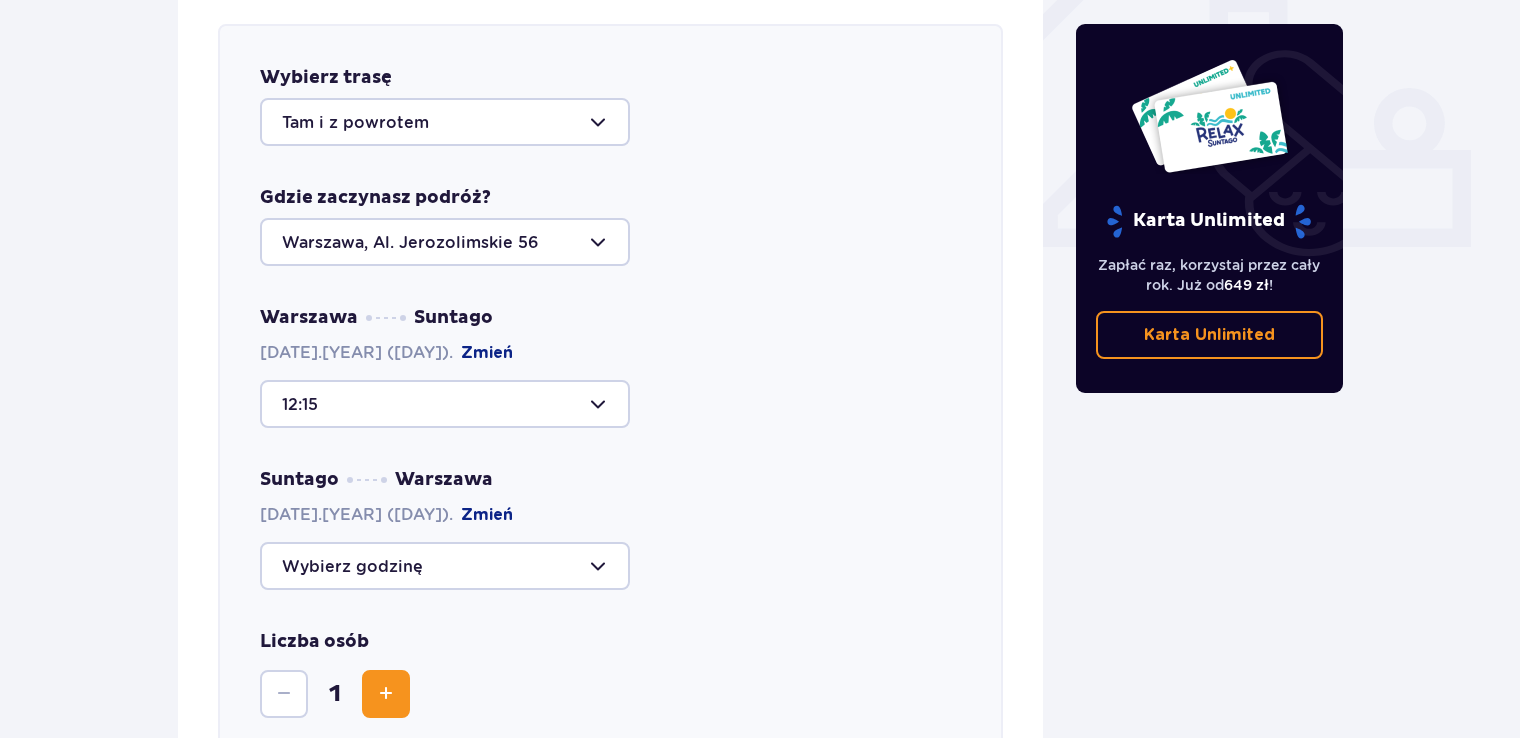 drag, startPoint x: 625, startPoint y: 457, endPoint x: 724, endPoint y: 510, distance: 112.29426 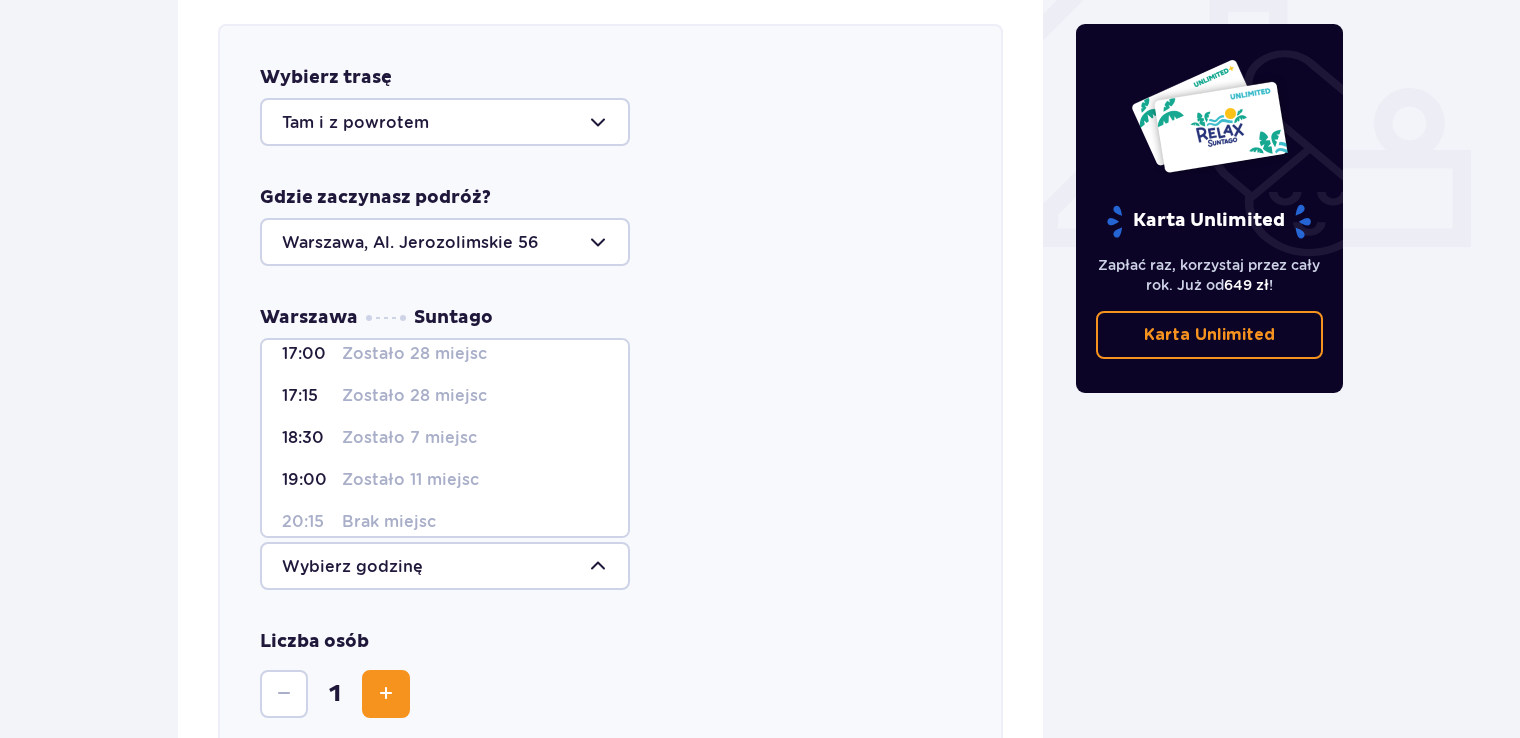 scroll, scrollTop: 60, scrollLeft: 0, axis: vertical 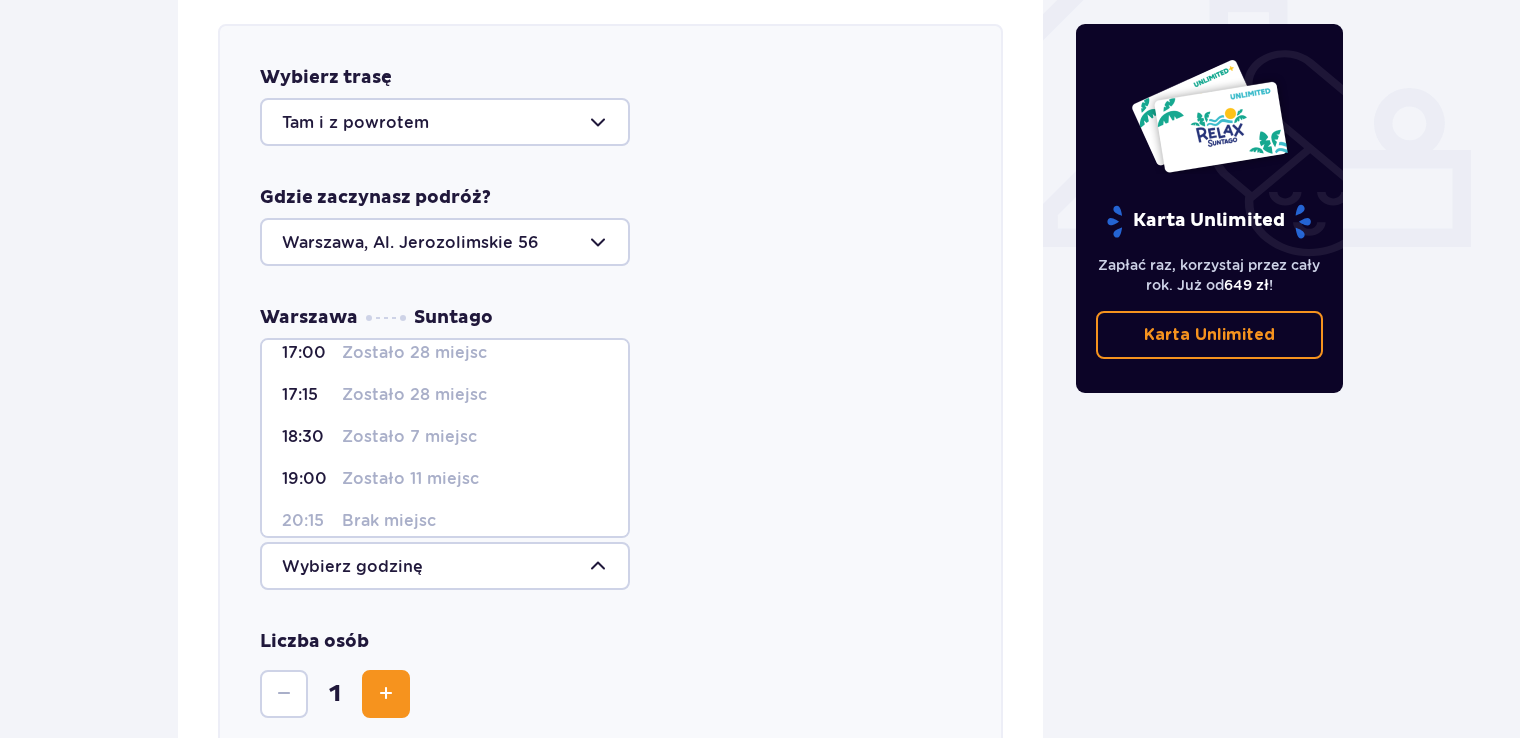 click on "19:00 Zostało 11 miejsc" at bounding box center [445, 479] 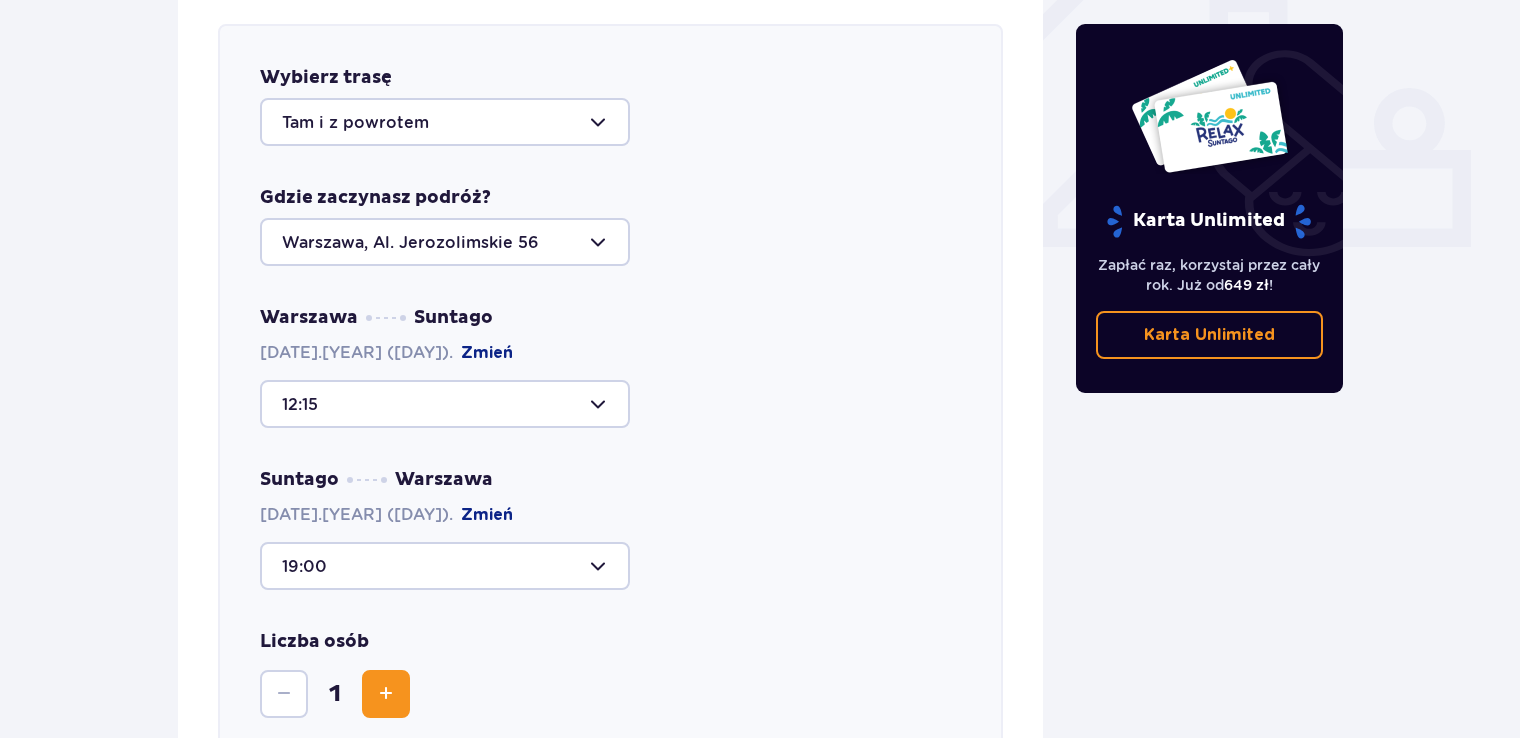 scroll, scrollTop: 770, scrollLeft: 0, axis: vertical 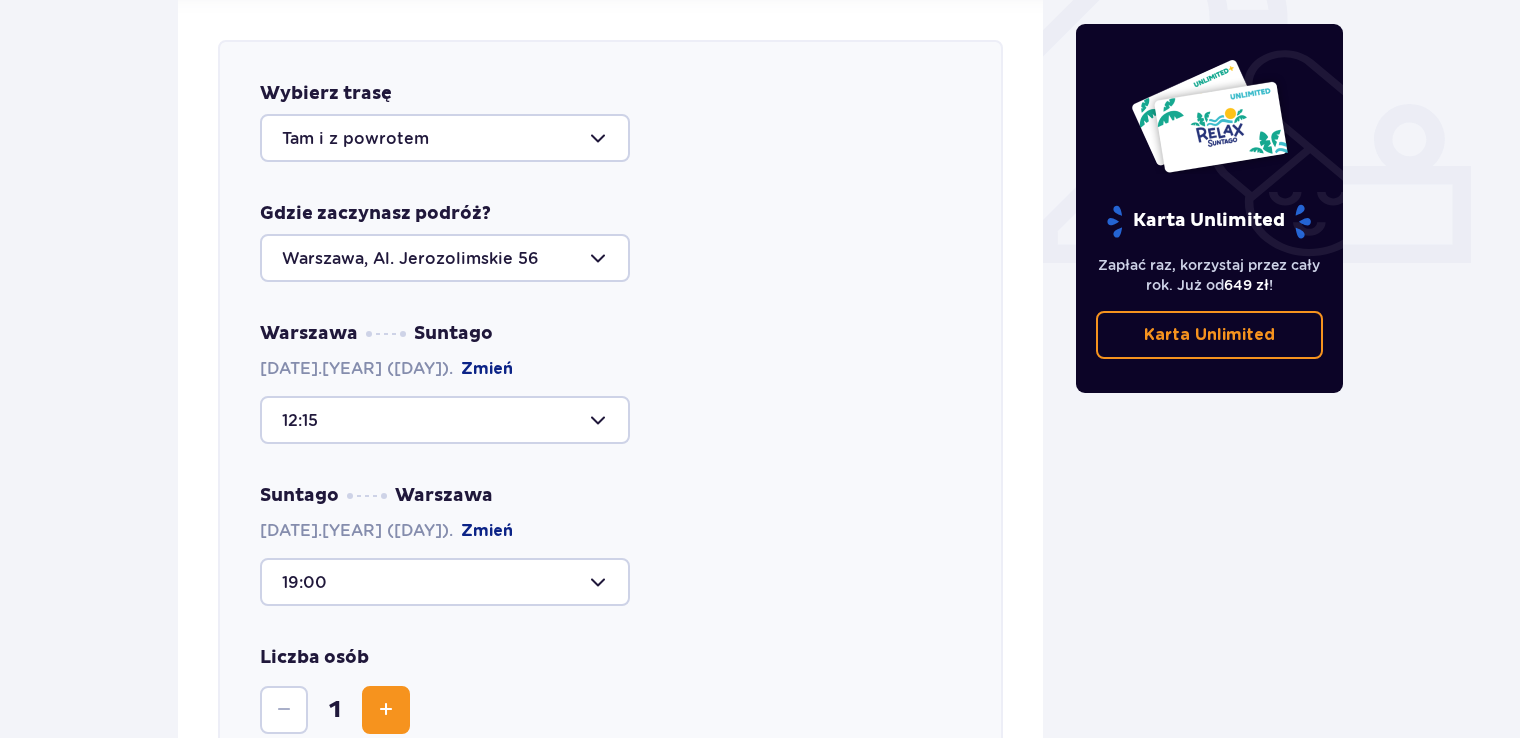 click at bounding box center [386, 710] 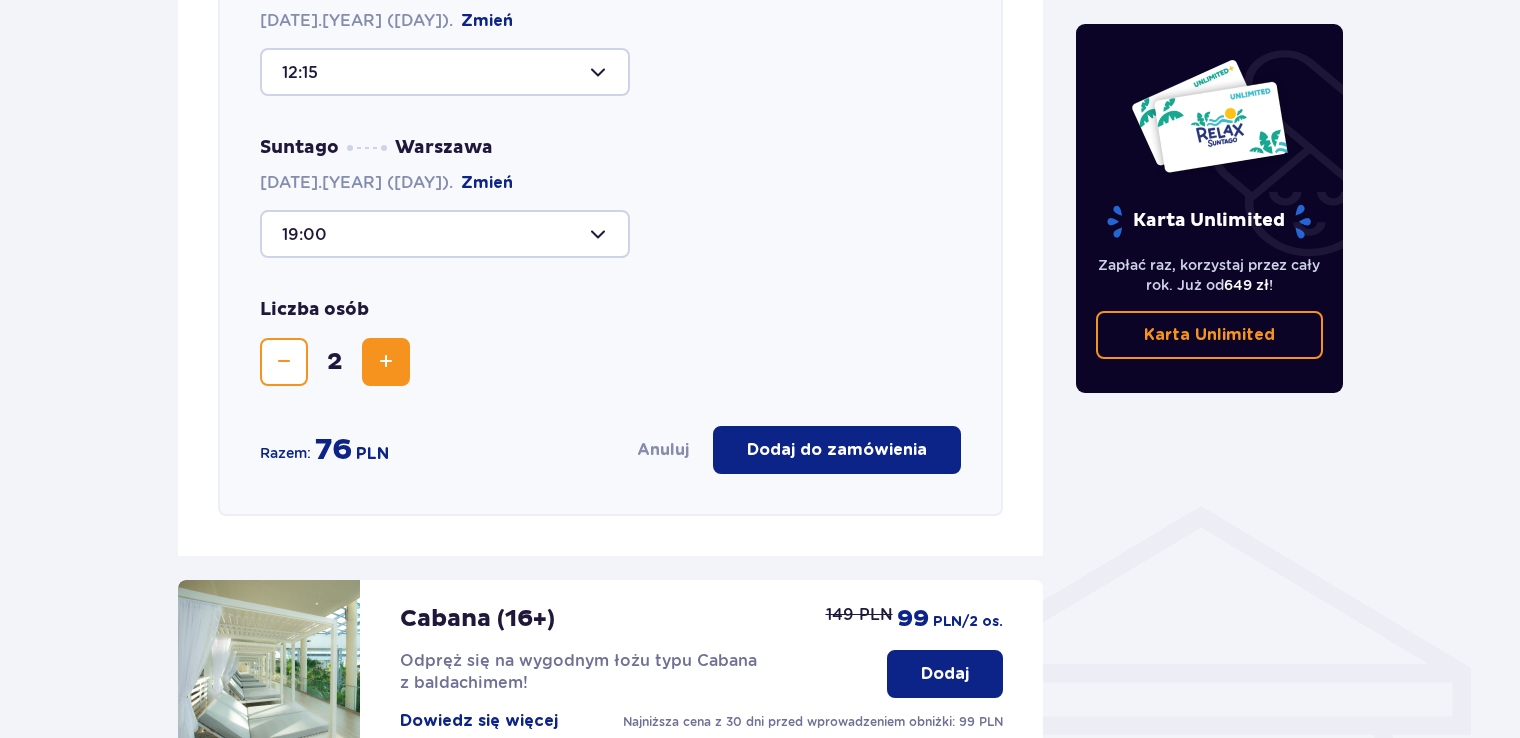 scroll, scrollTop: 1129, scrollLeft: 0, axis: vertical 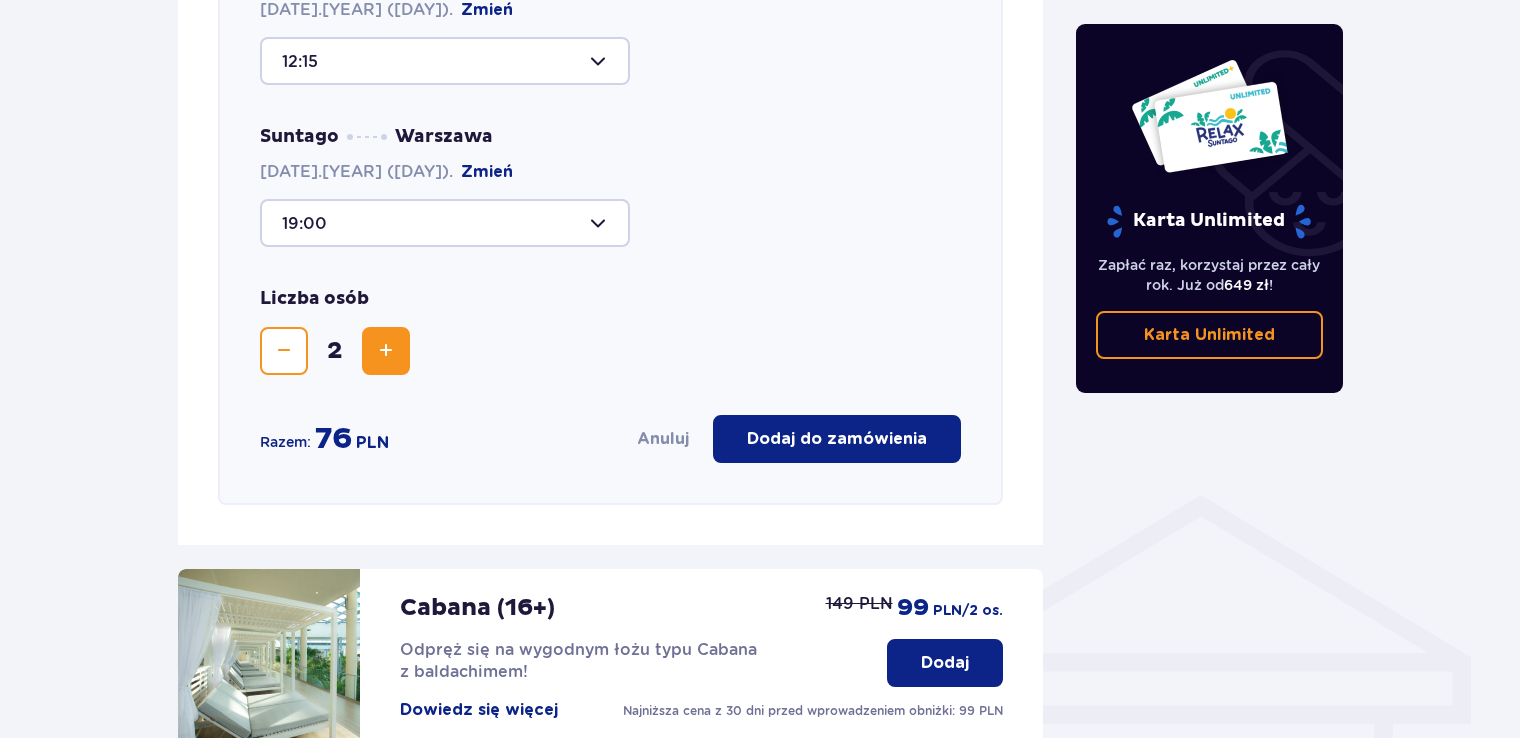 click at bounding box center (284, 351) 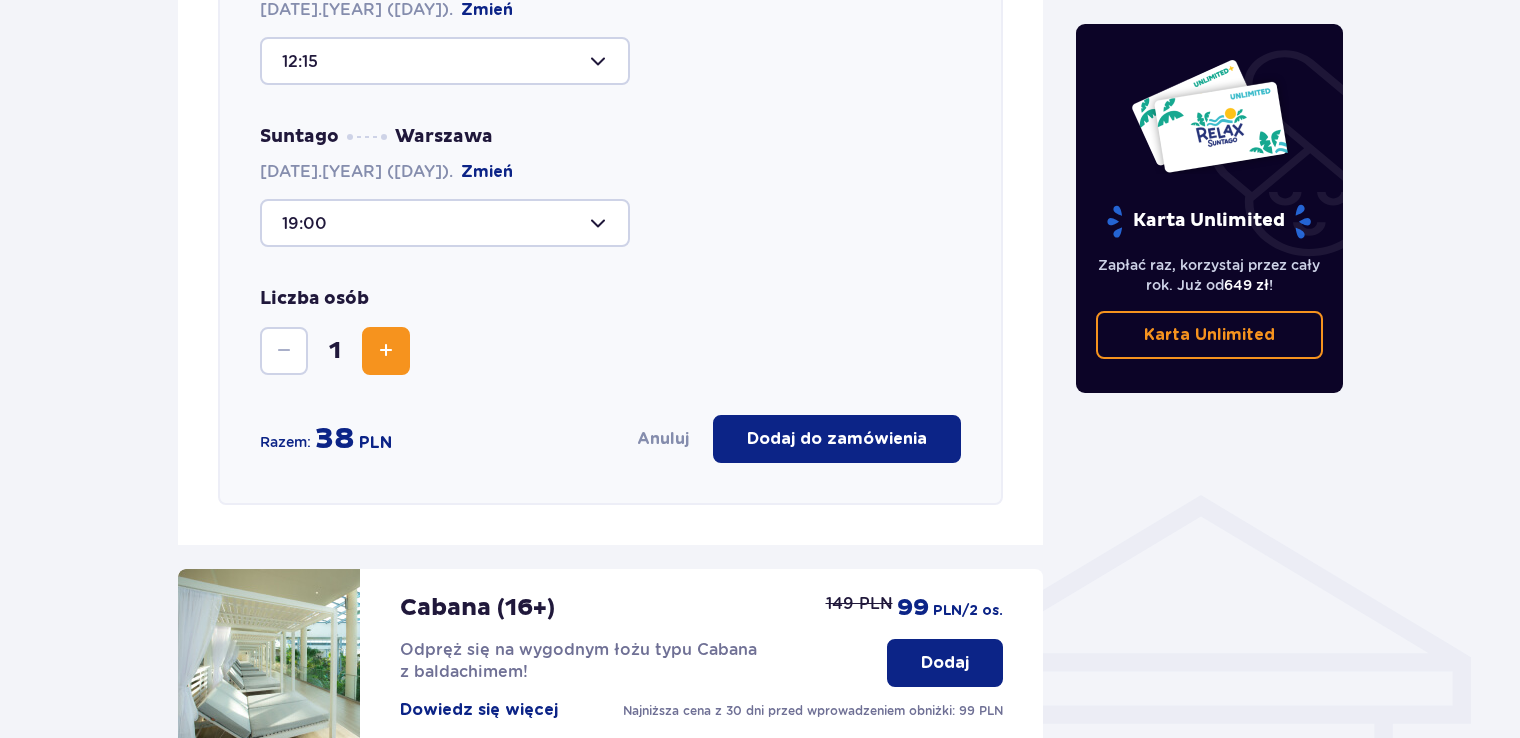 click on "Dodaj do zamówienia" at bounding box center [837, 439] 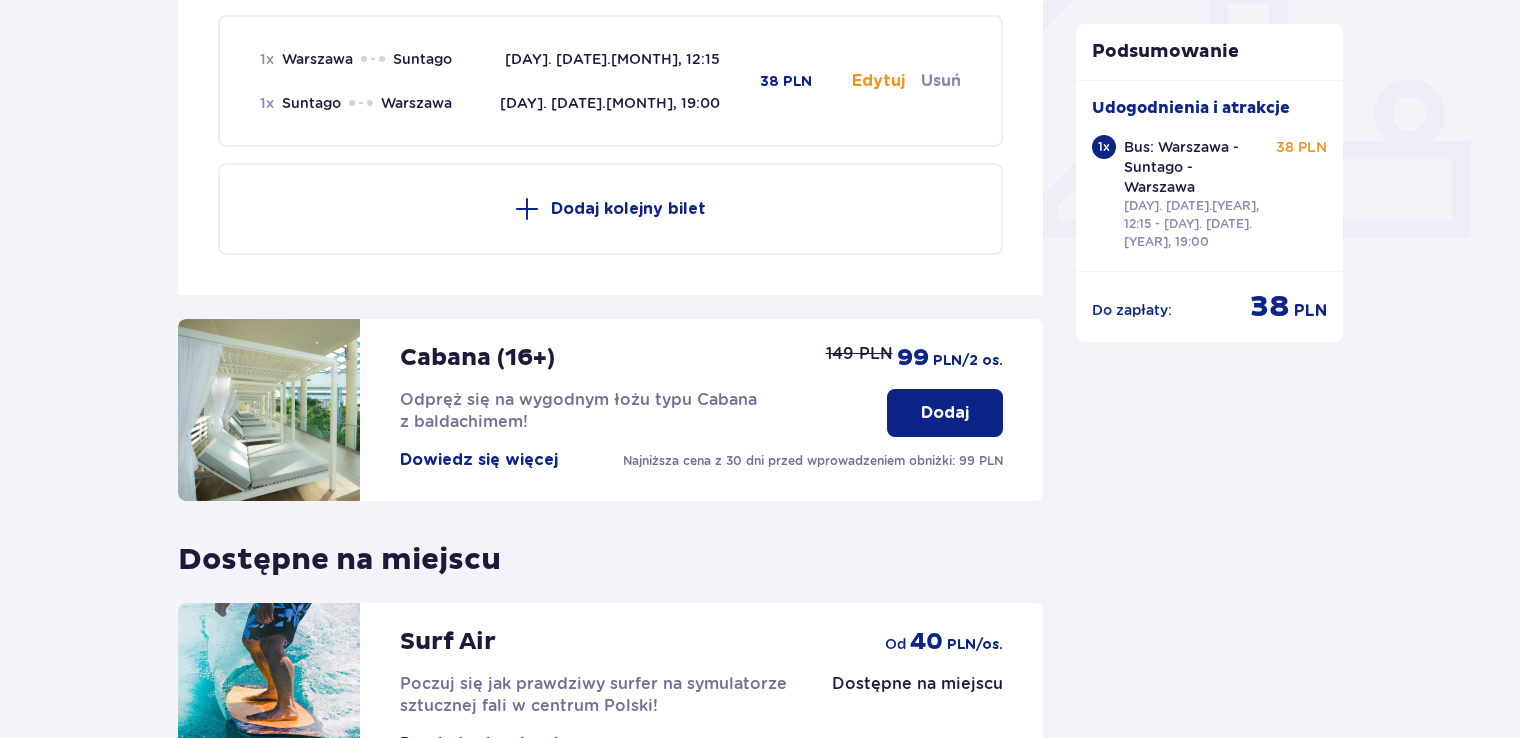 scroll, scrollTop: 786, scrollLeft: 0, axis: vertical 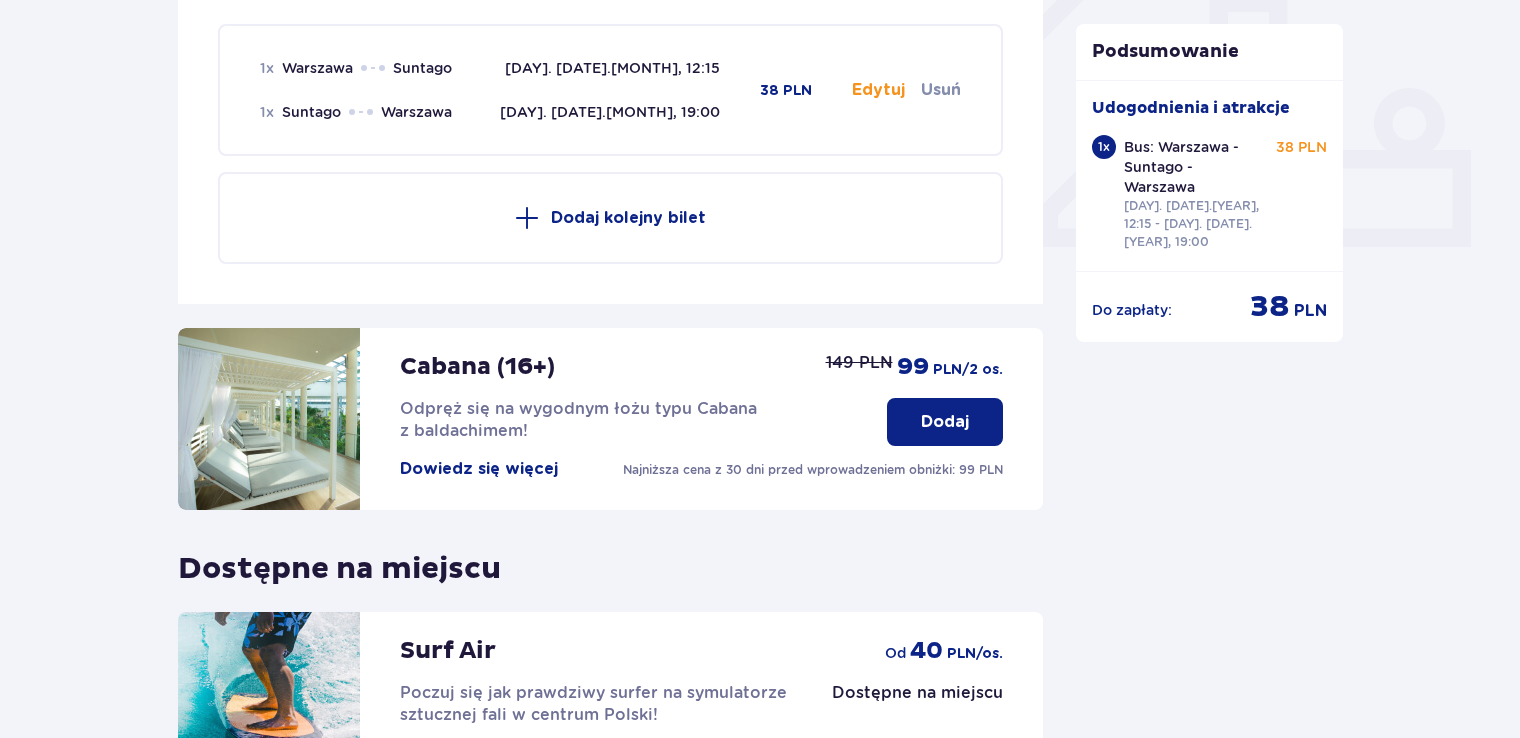 click on "Dodaj kolejny bilet" at bounding box center (628, 218) 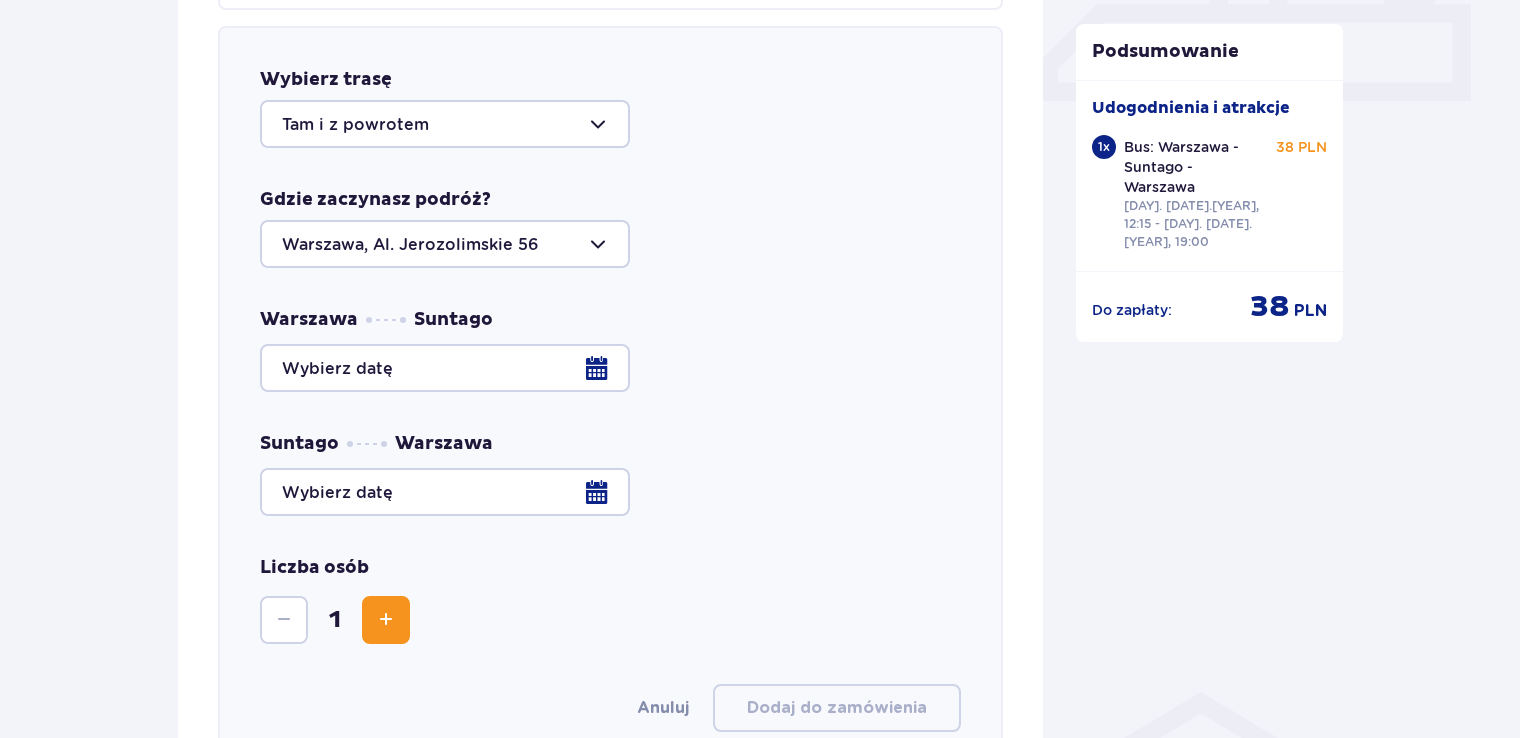 scroll, scrollTop: 933, scrollLeft: 0, axis: vertical 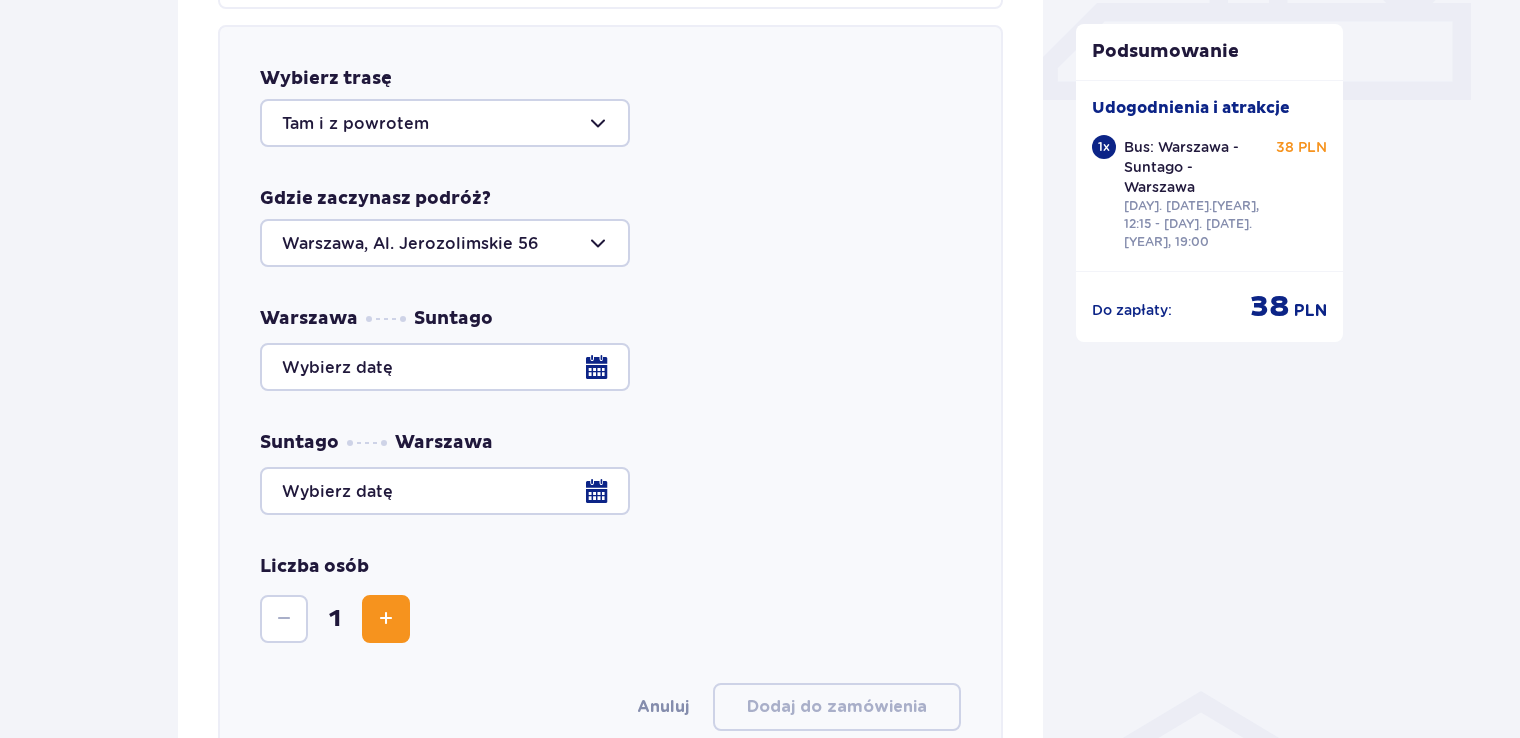 click at bounding box center (610, 367) 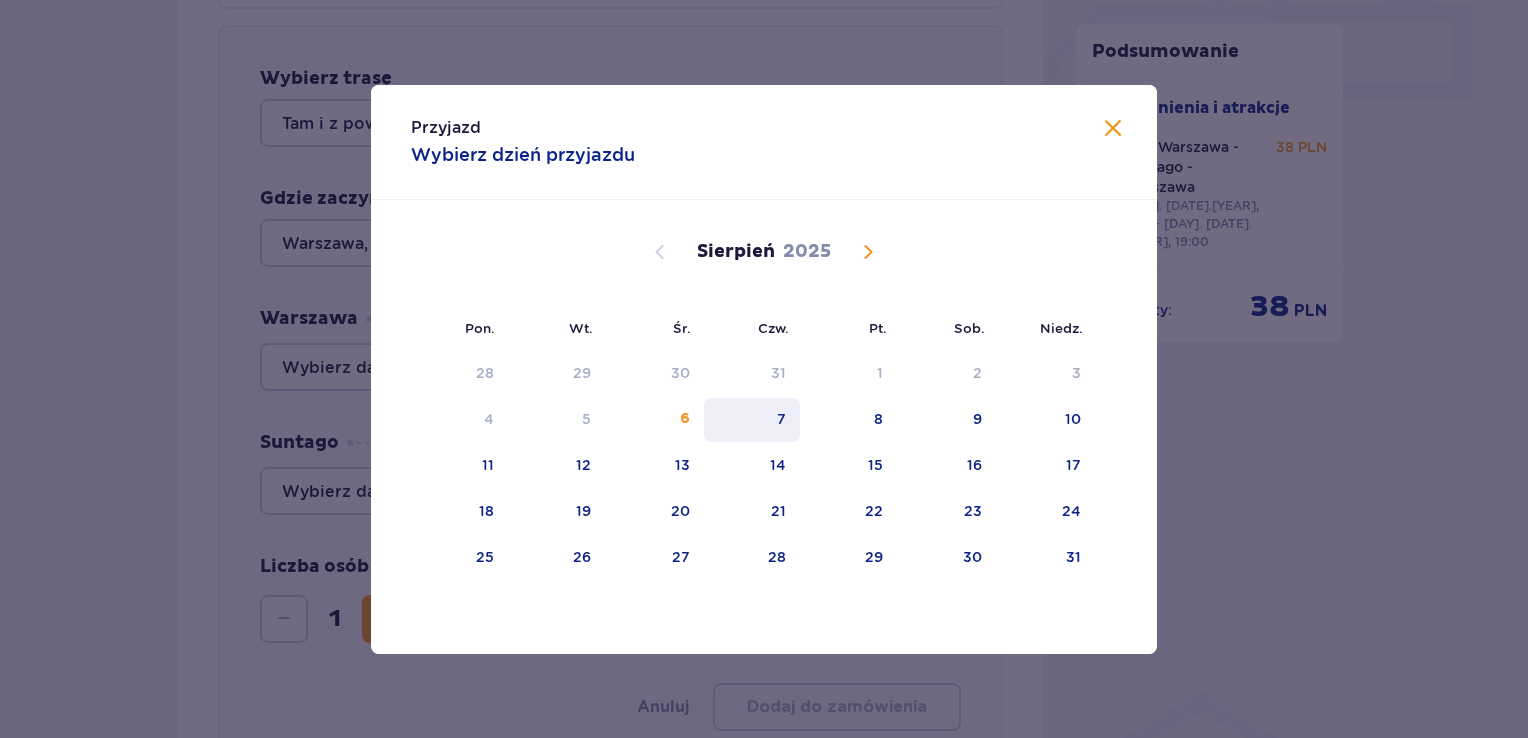 click on "7" at bounding box center [781, 419] 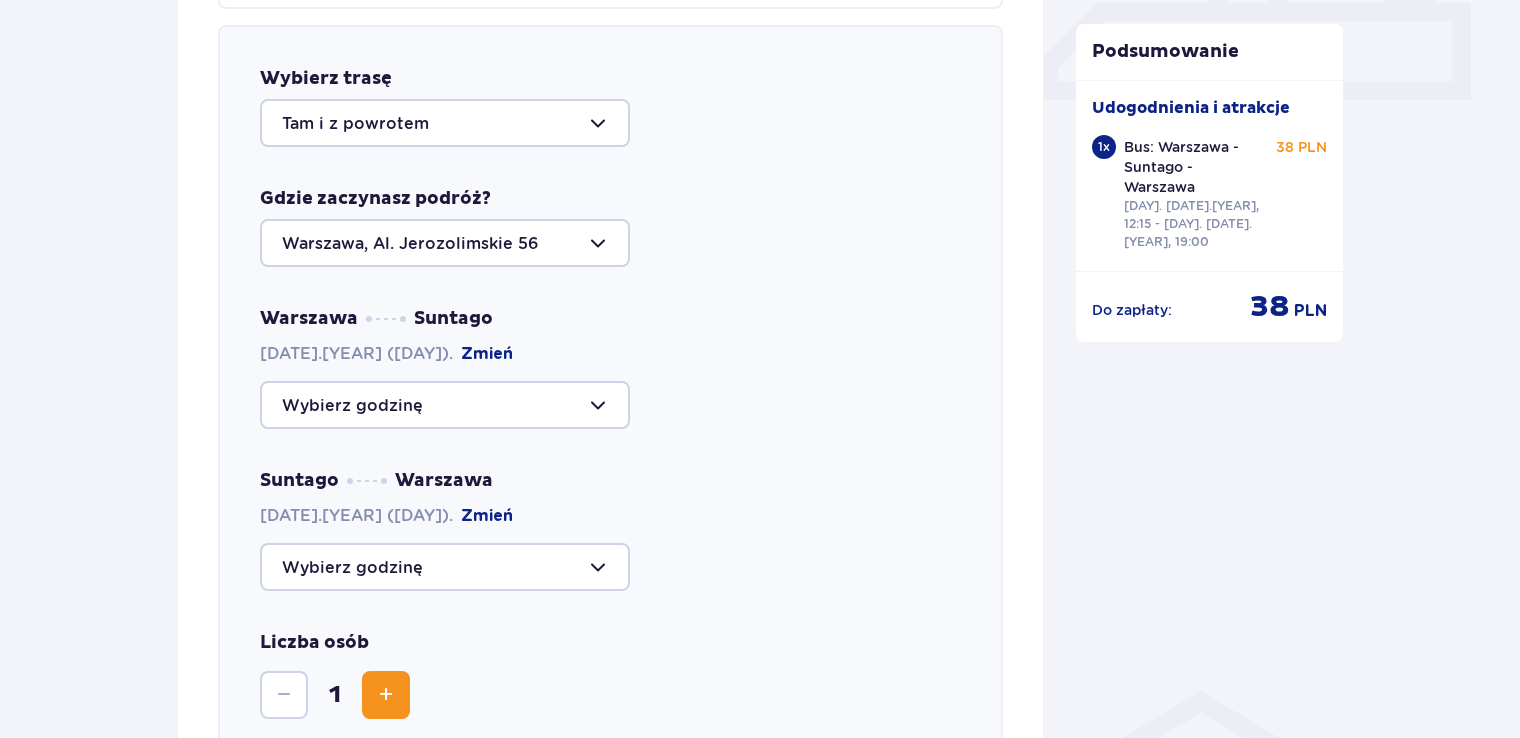 click at bounding box center (445, 405) 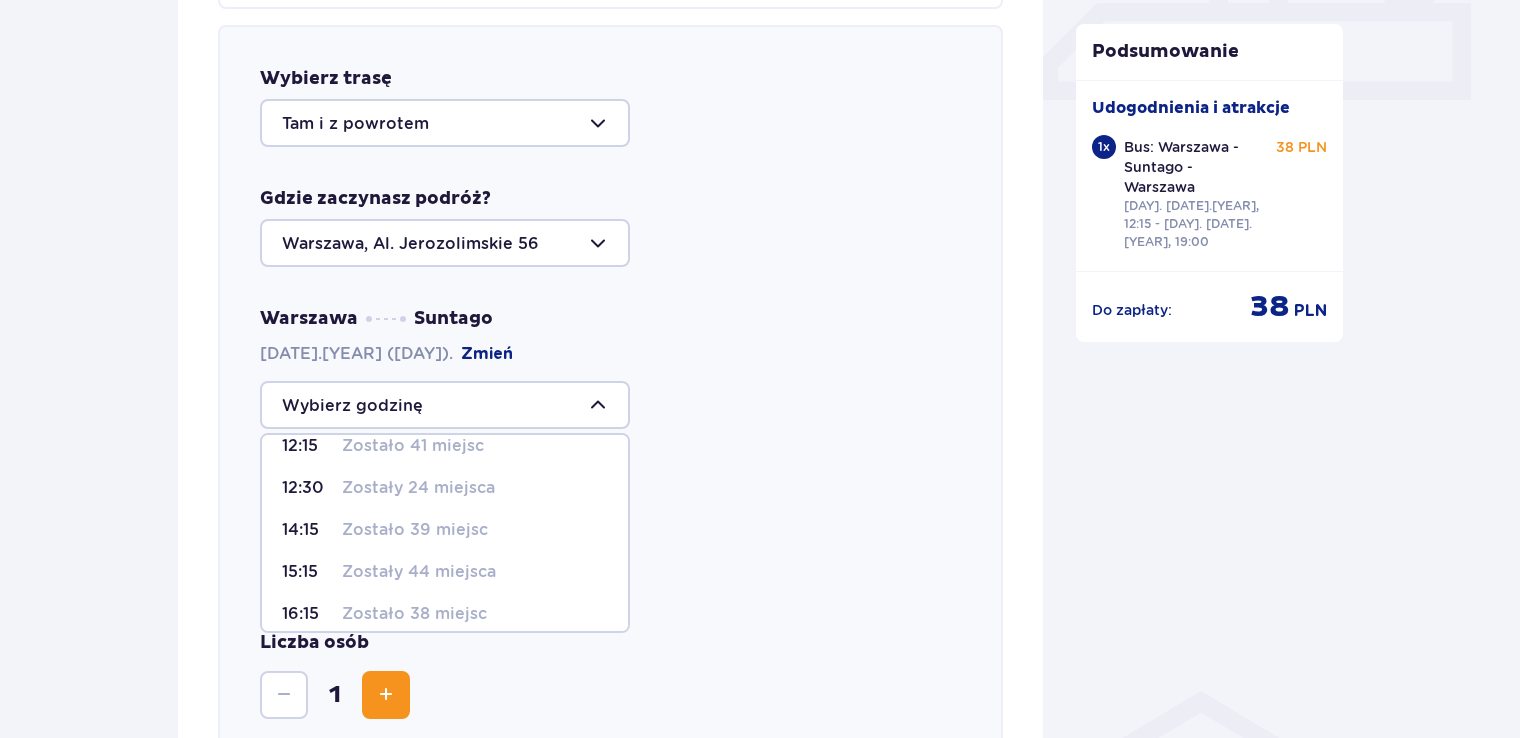 scroll, scrollTop: 280, scrollLeft: 0, axis: vertical 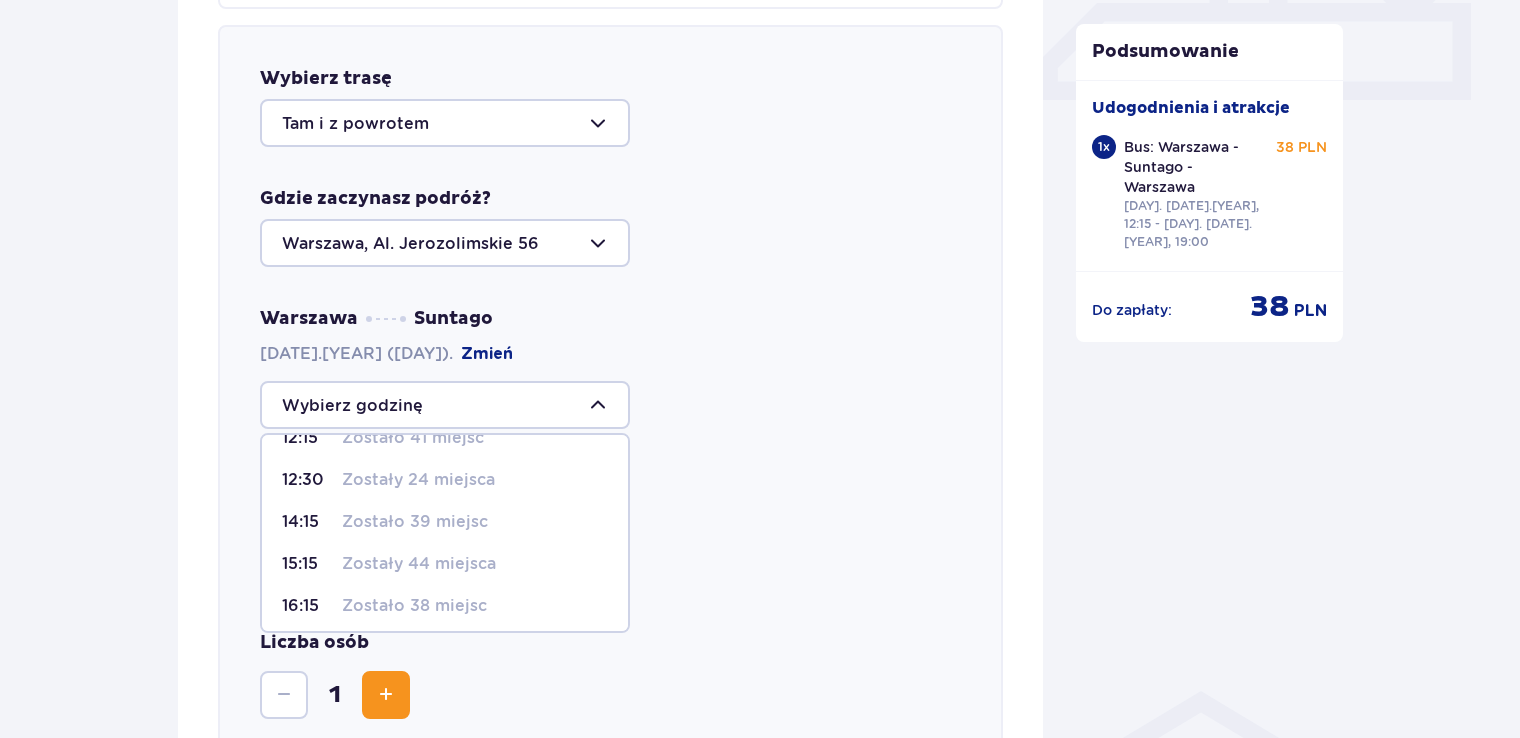 click on "Zostało 41 miejsc" at bounding box center [413, 438] 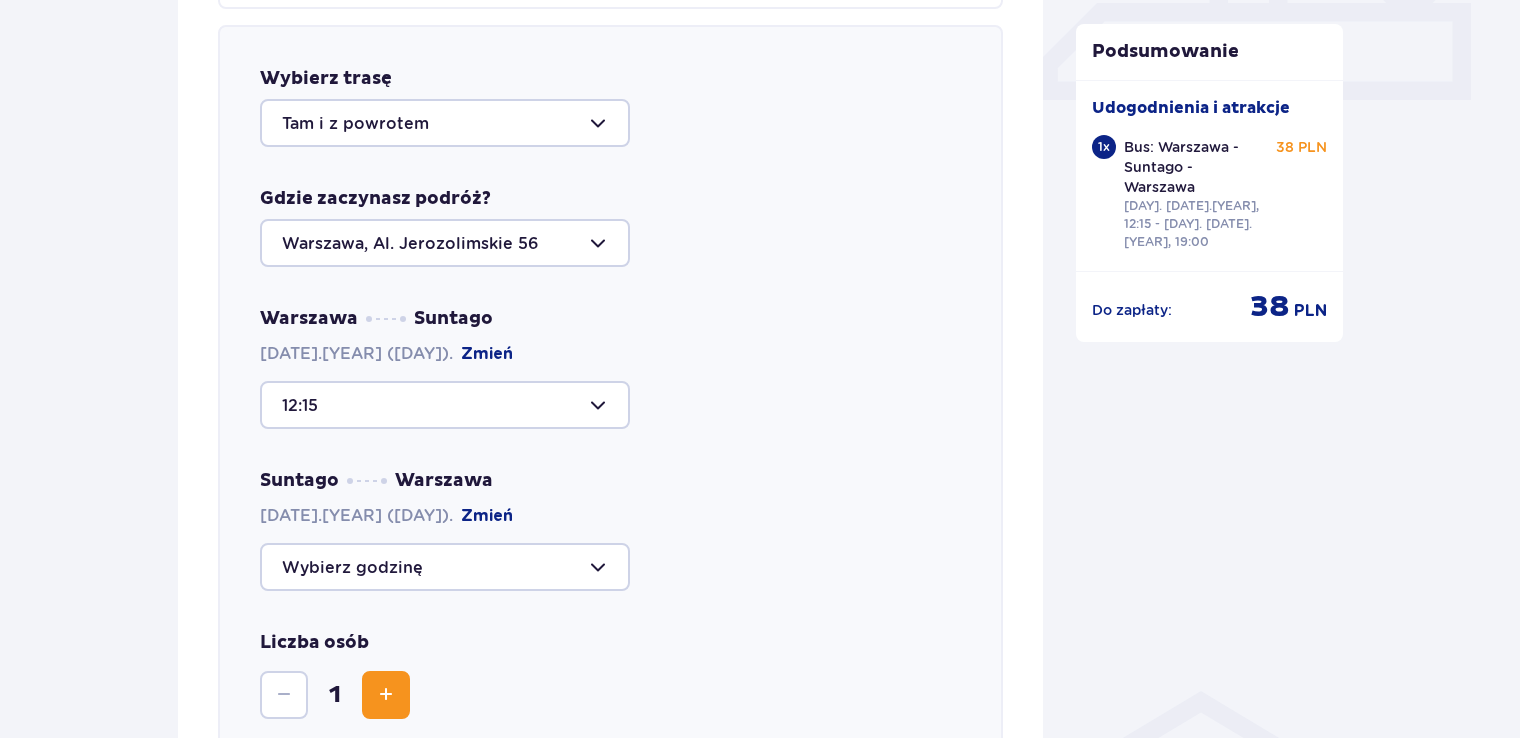 click at bounding box center (445, 567) 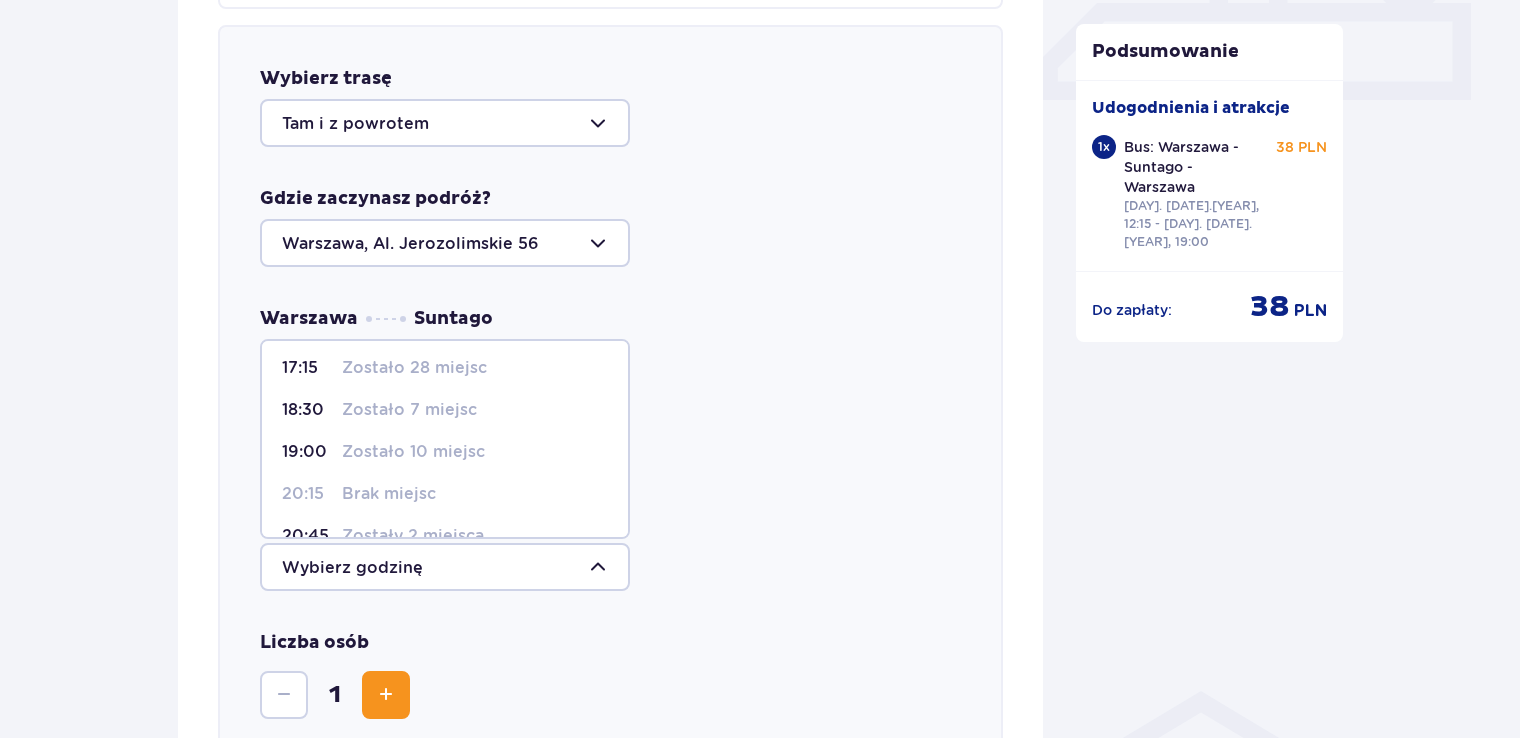 scroll, scrollTop: 96, scrollLeft: 0, axis: vertical 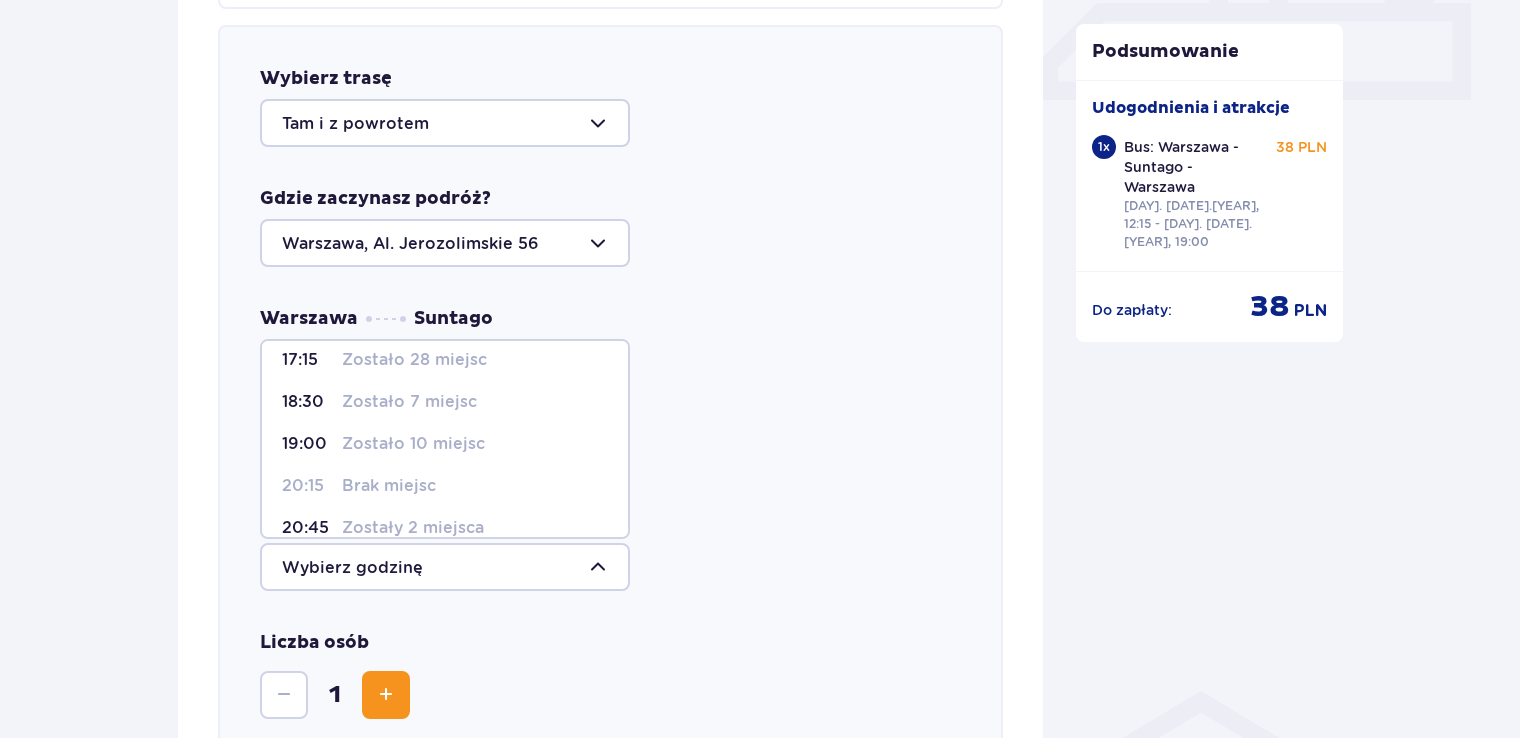 click on "Zostało 10 miejsc" at bounding box center (413, 444) 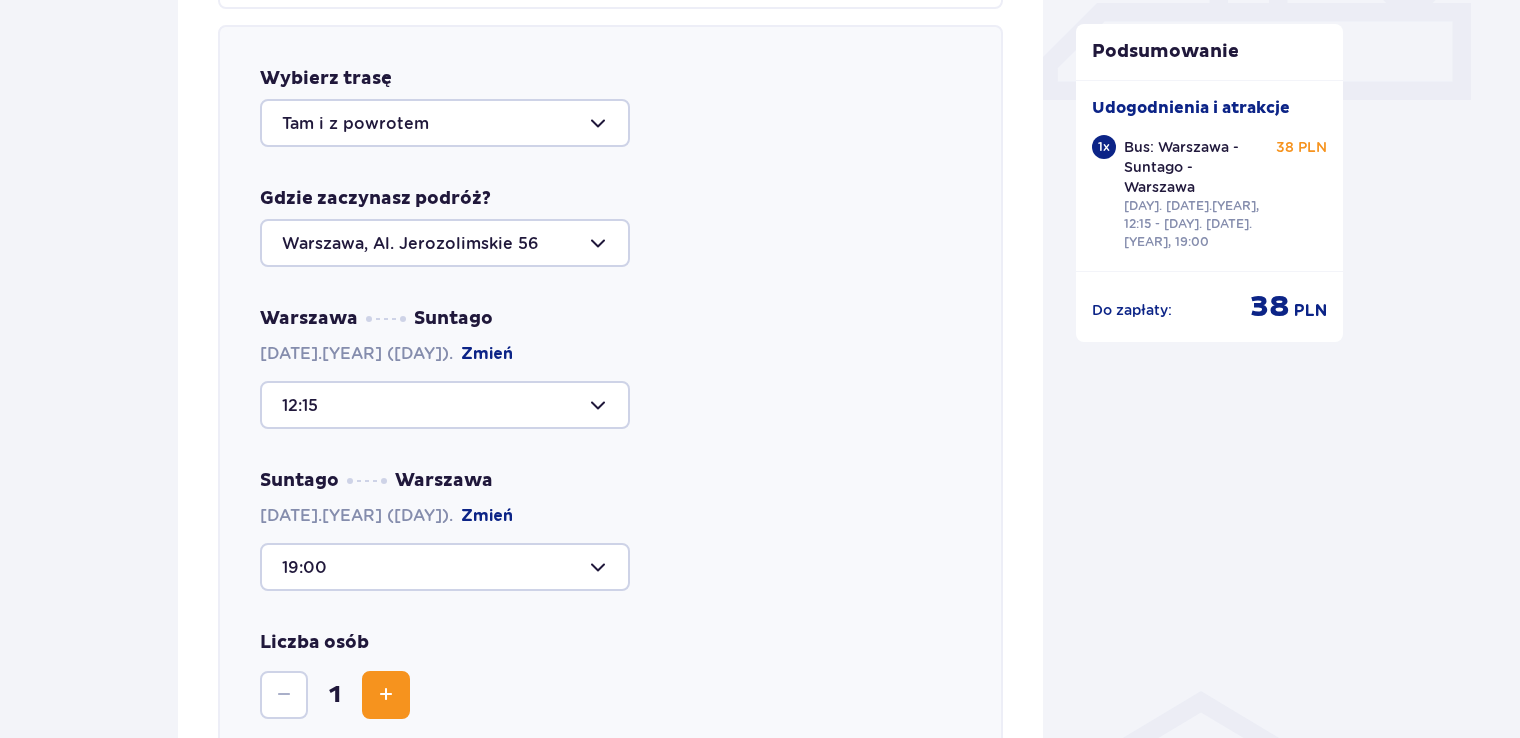 drag, startPoint x: 1512, startPoint y: 330, endPoint x: 1527, endPoint y: 431, distance: 102.10779 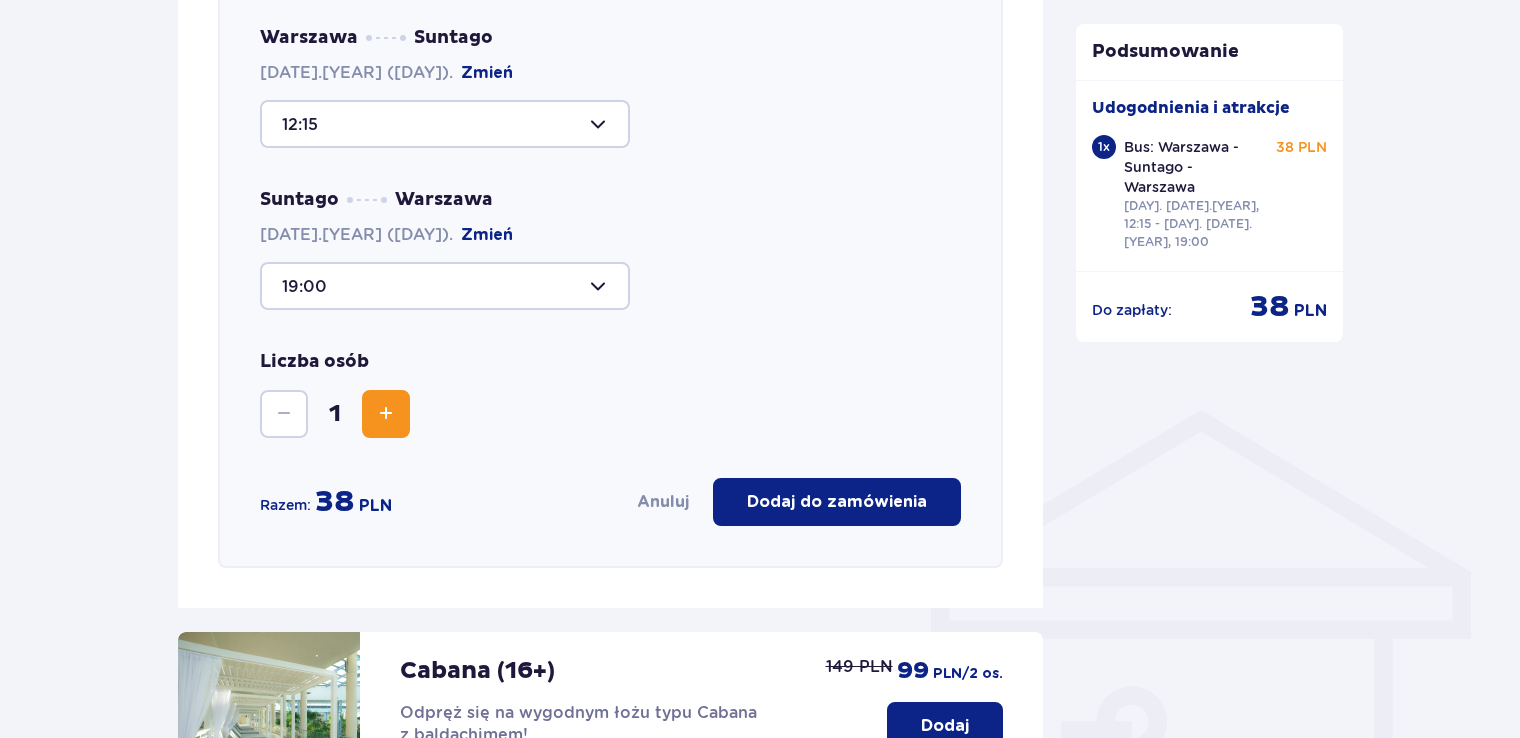 scroll, scrollTop: 1220, scrollLeft: 0, axis: vertical 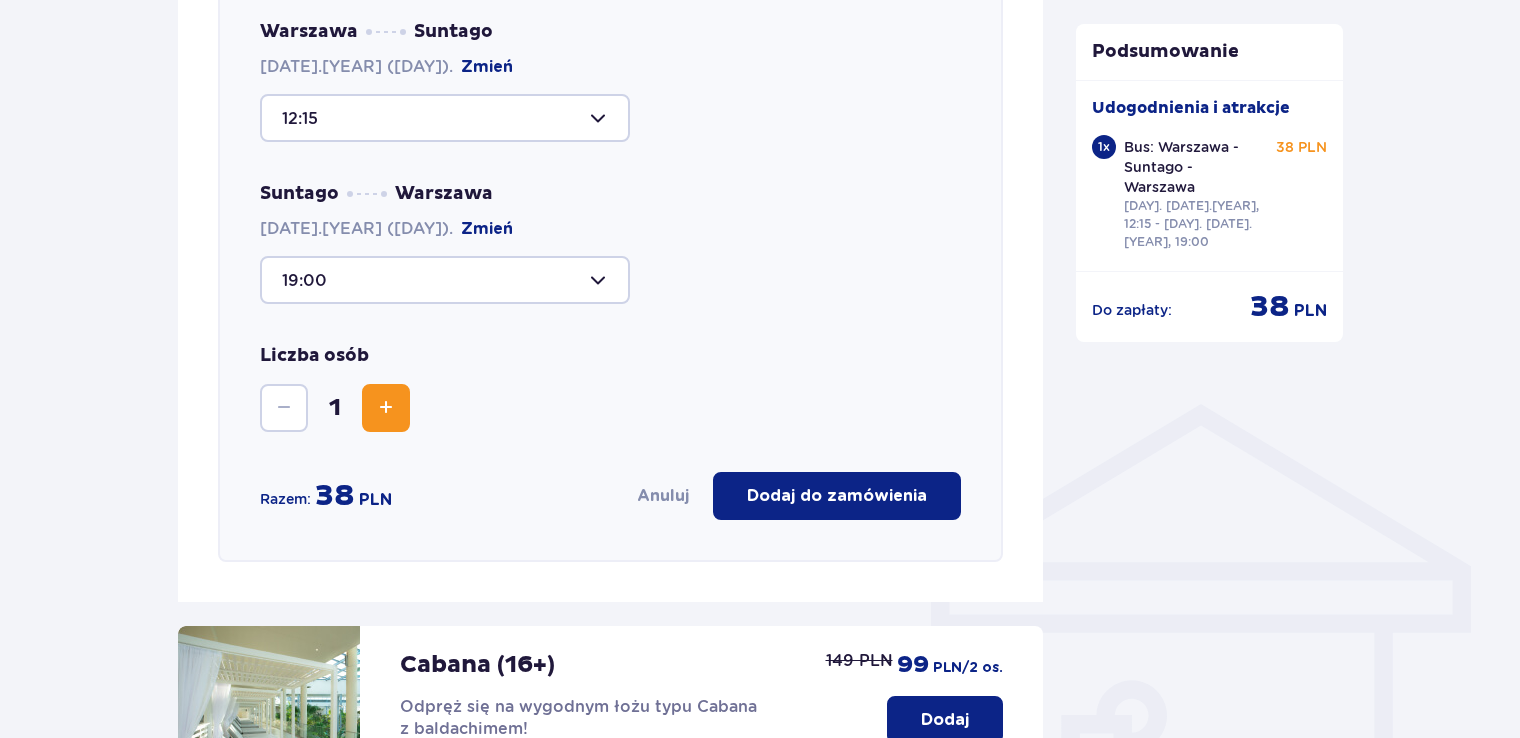 click on "Wybierz trasę Tam i z powrotem Gdzie zaczynasz podróż? [CITY], [STREET] [NUMBER] [CITY] Suntago [DATE].[MONTH].[YEAR] ([DAY].) Zmień 12:15 Suntago [CITY] [DATE].[MONTH].[YEAR] ([DAY].) Zmień 19:00 Liczba osób 1 Razem: 38 PLN Anuluj Dodaj do zamówienia" at bounding box center (610, 150) 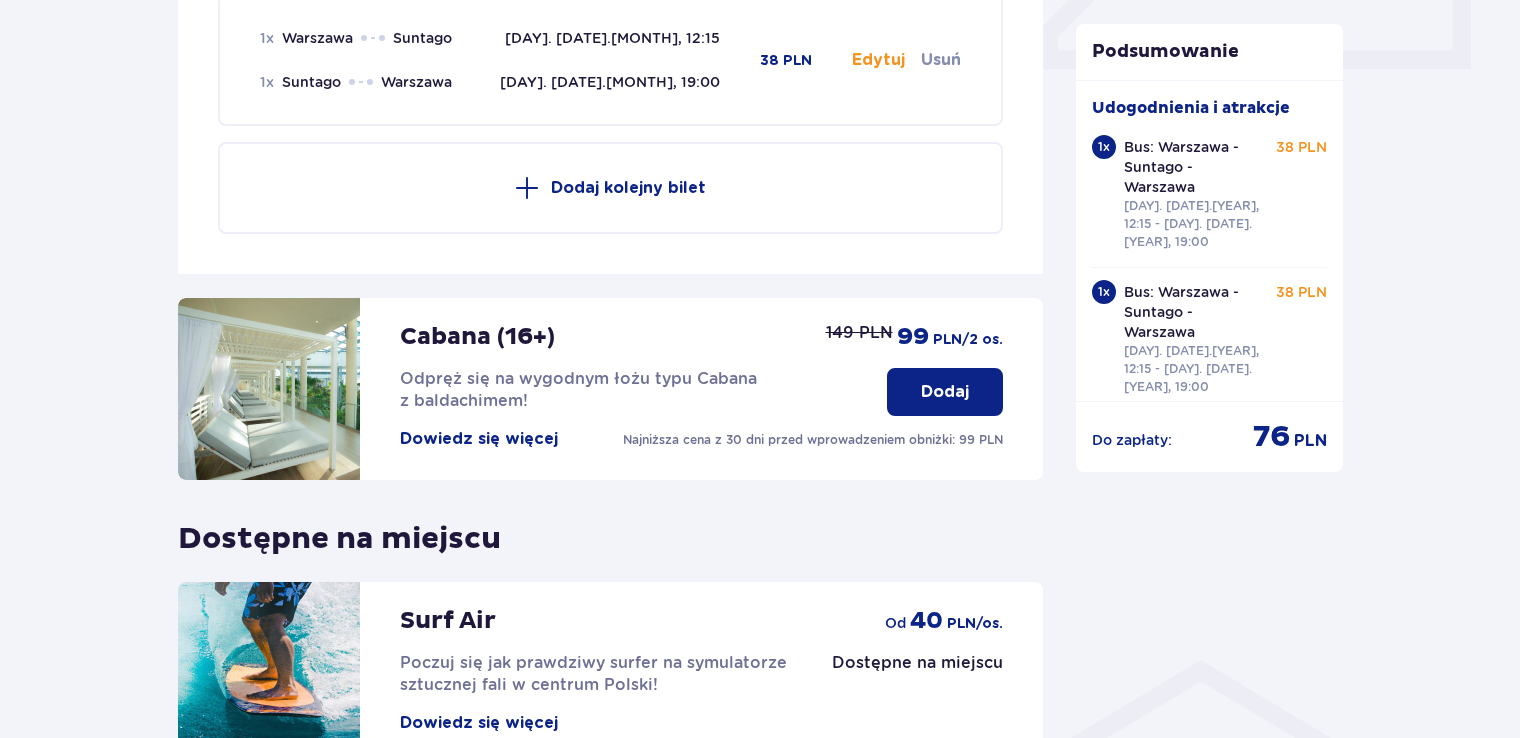 scroll, scrollTop: 933, scrollLeft: 0, axis: vertical 